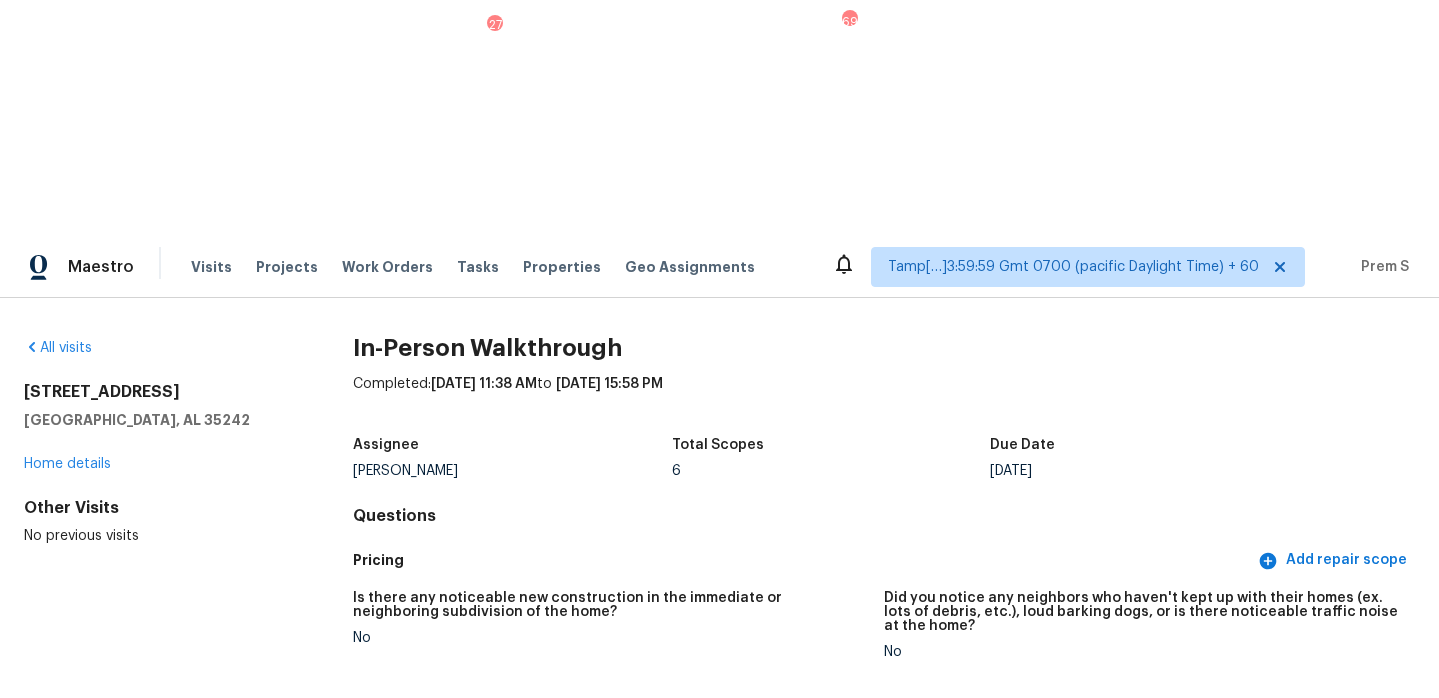 scroll, scrollTop: 0, scrollLeft: 0, axis: both 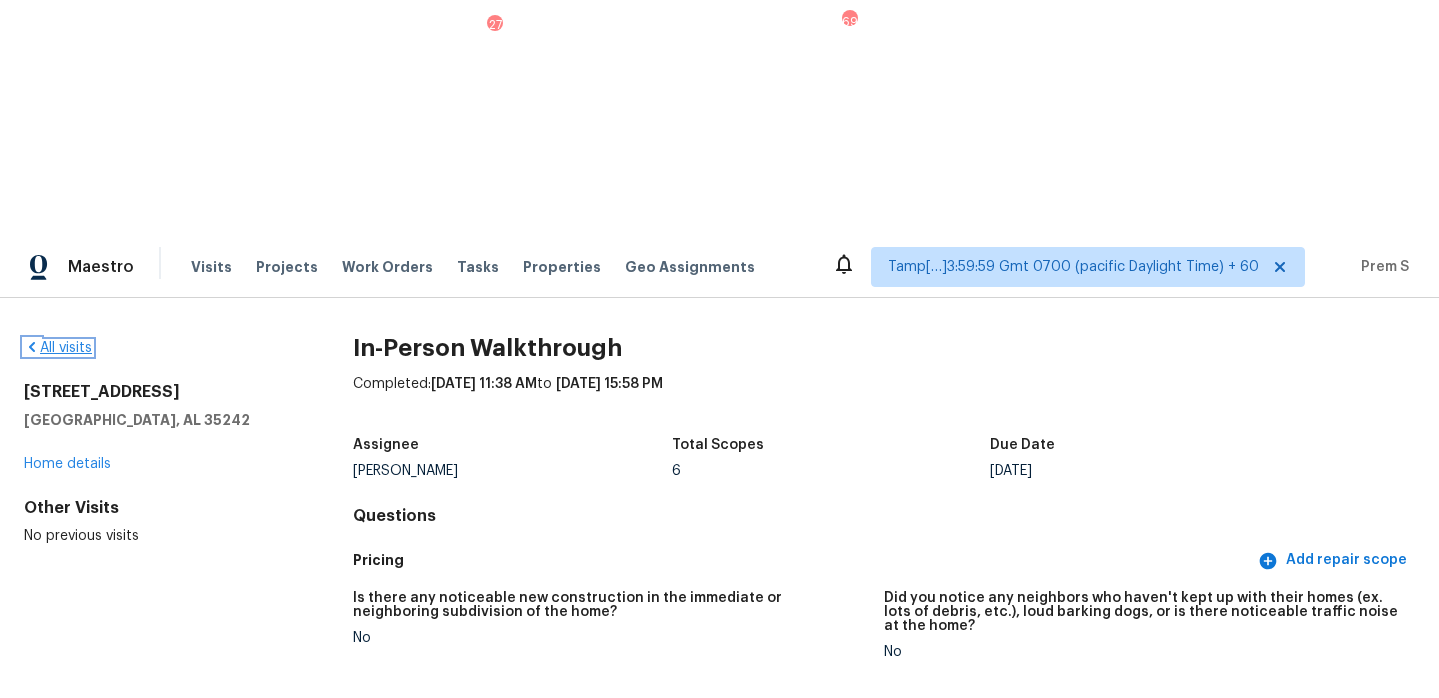 click on "All visits" at bounding box center (58, 348) 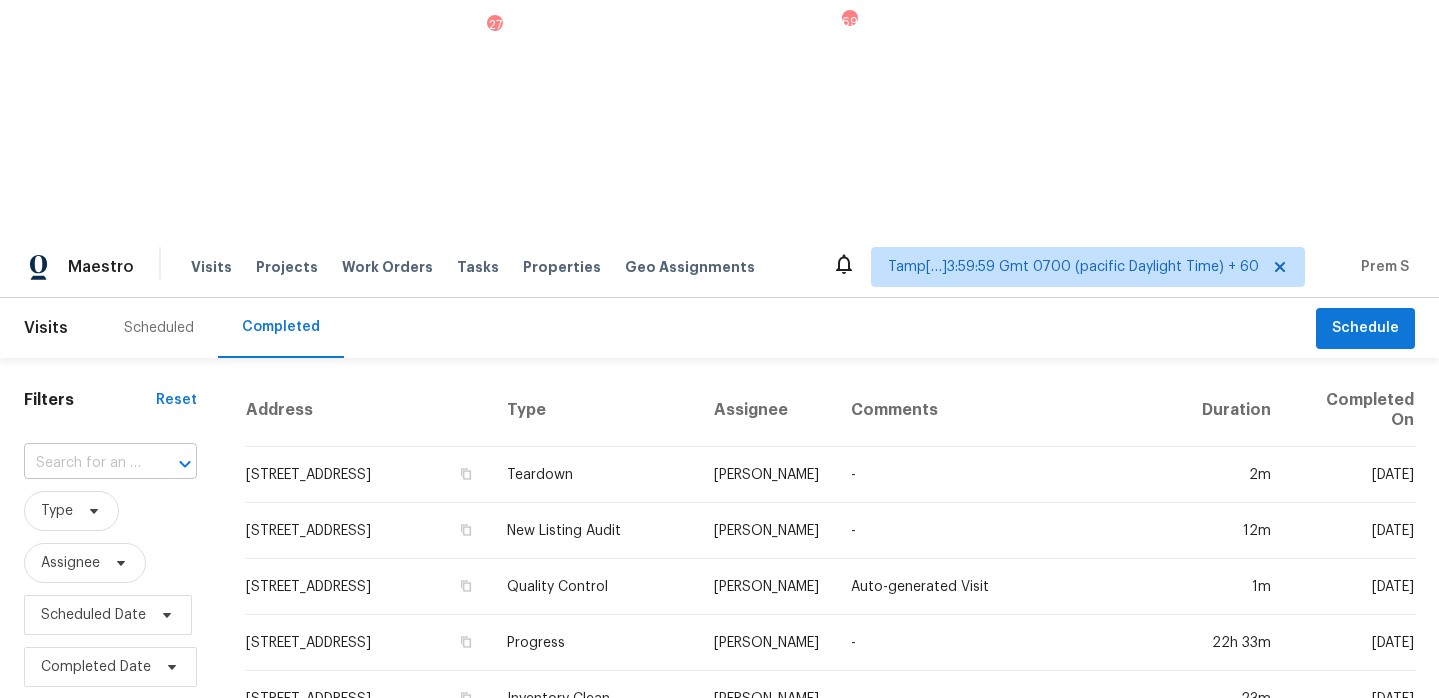 click at bounding box center [82, 463] 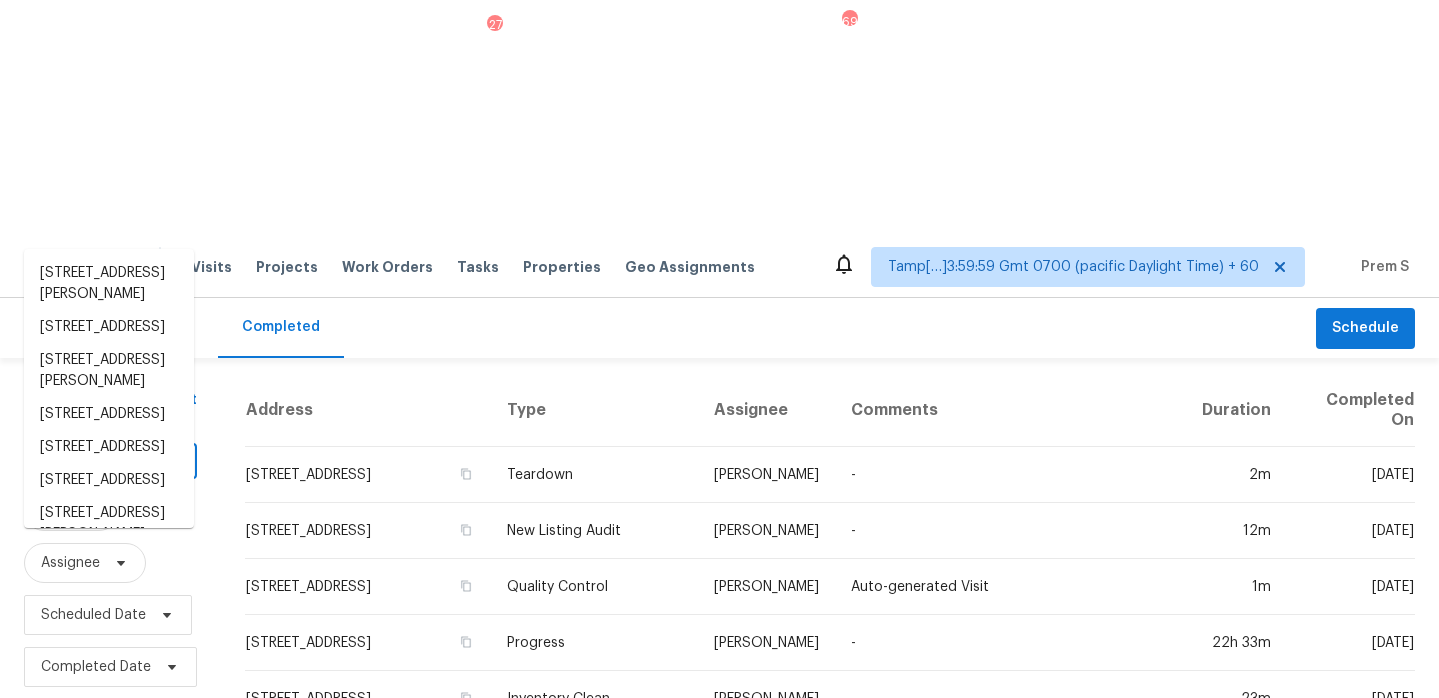paste on "[STREET_ADDRESS]" 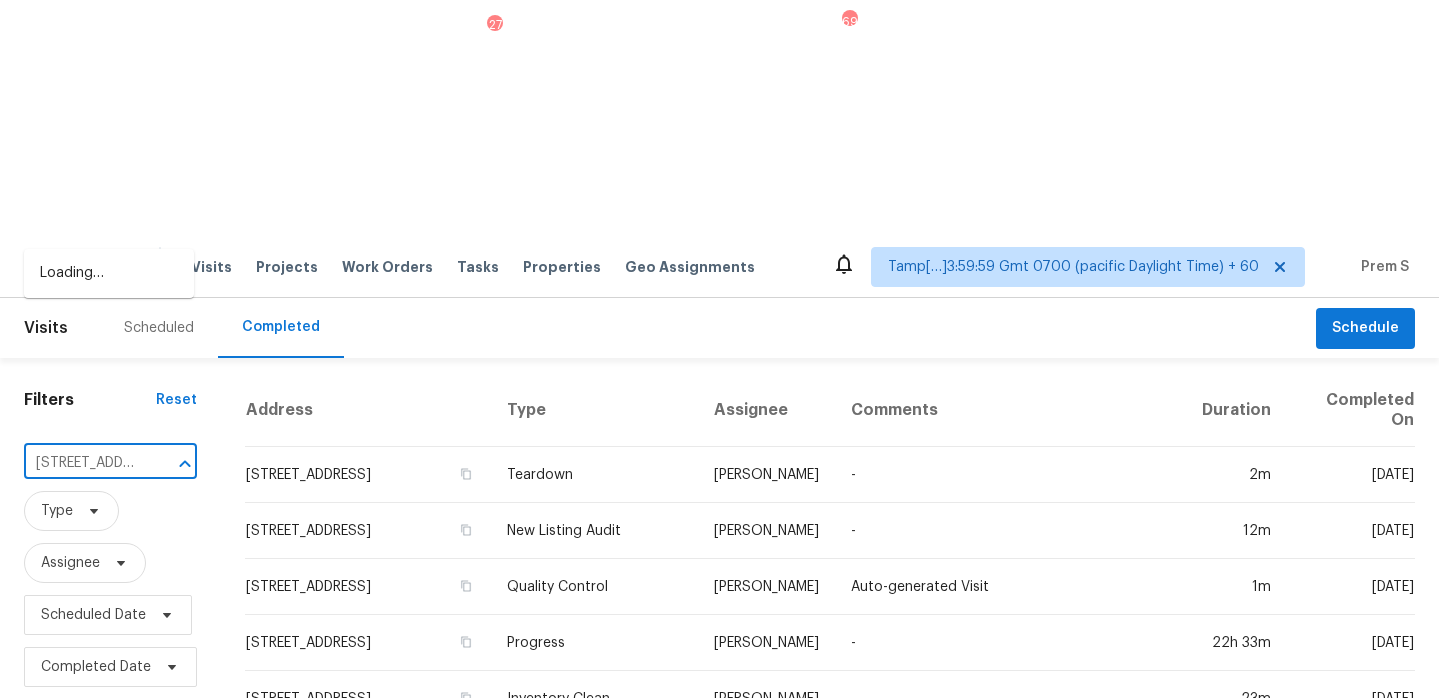 scroll, scrollTop: 0, scrollLeft: 178, axis: horizontal 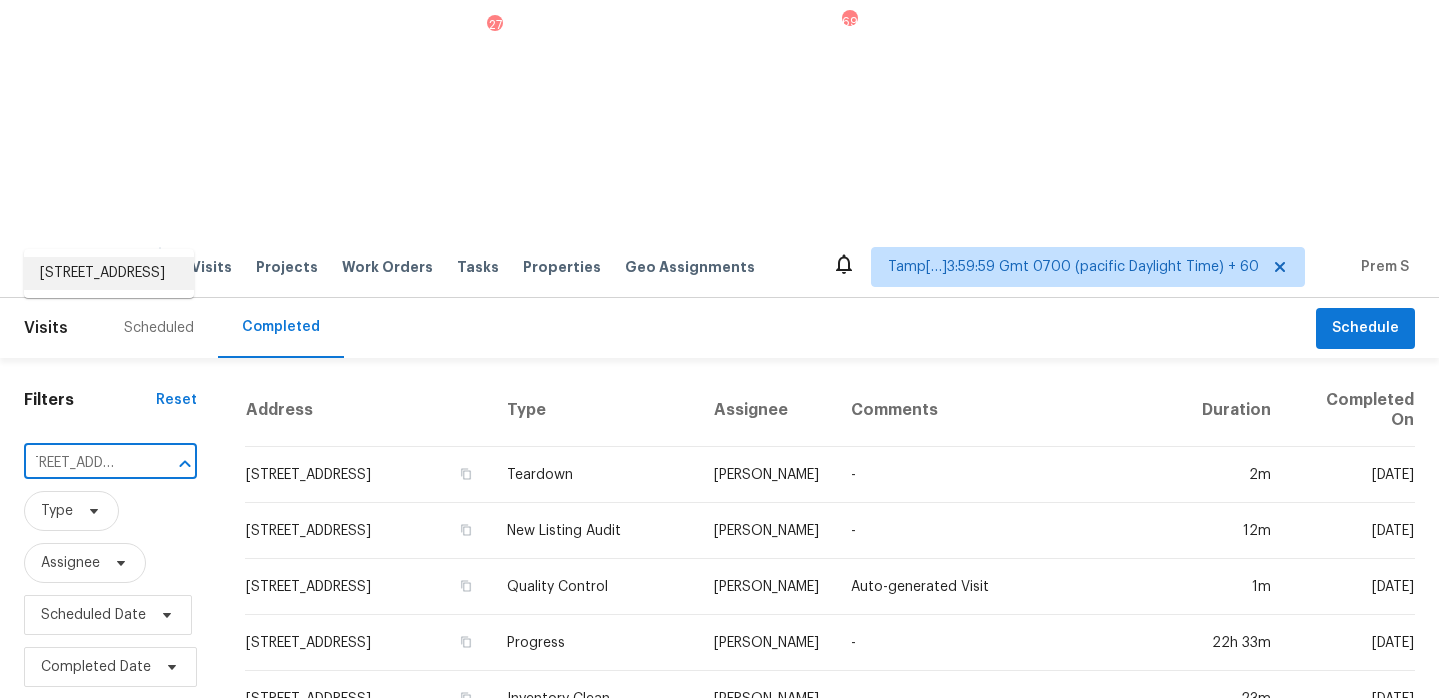 click on "[STREET_ADDRESS]" at bounding box center (109, 273) 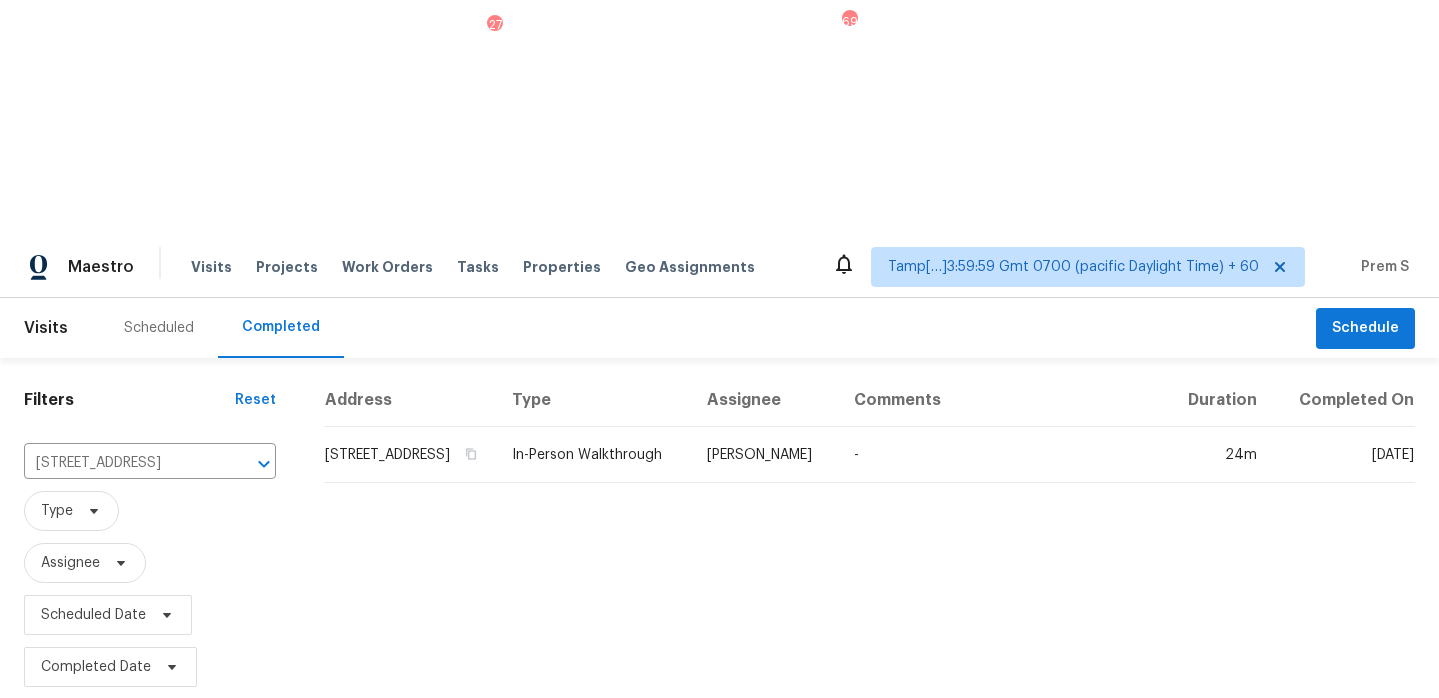 click on "[STREET_ADDRESS]" at bounding box center (410, 455) 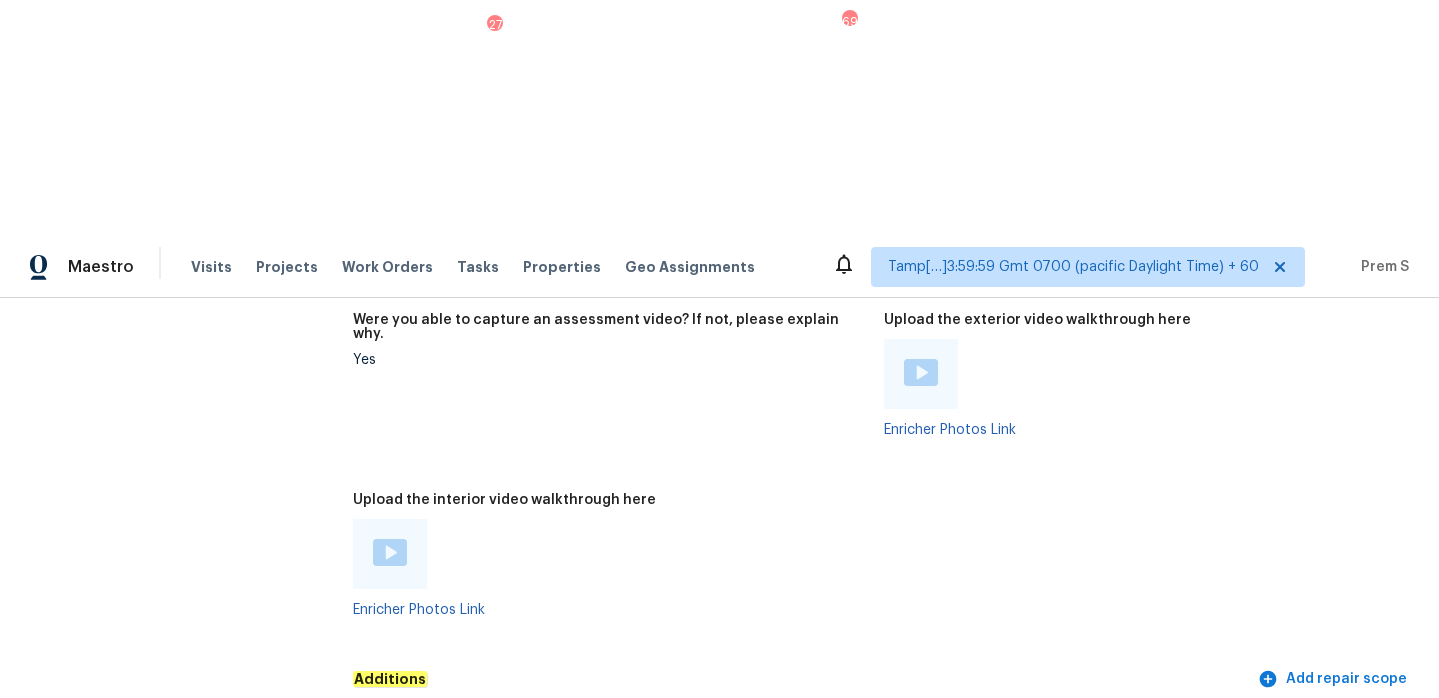 scroll, scrollTop: 3865, scrollLeft: 0, axis: vertical 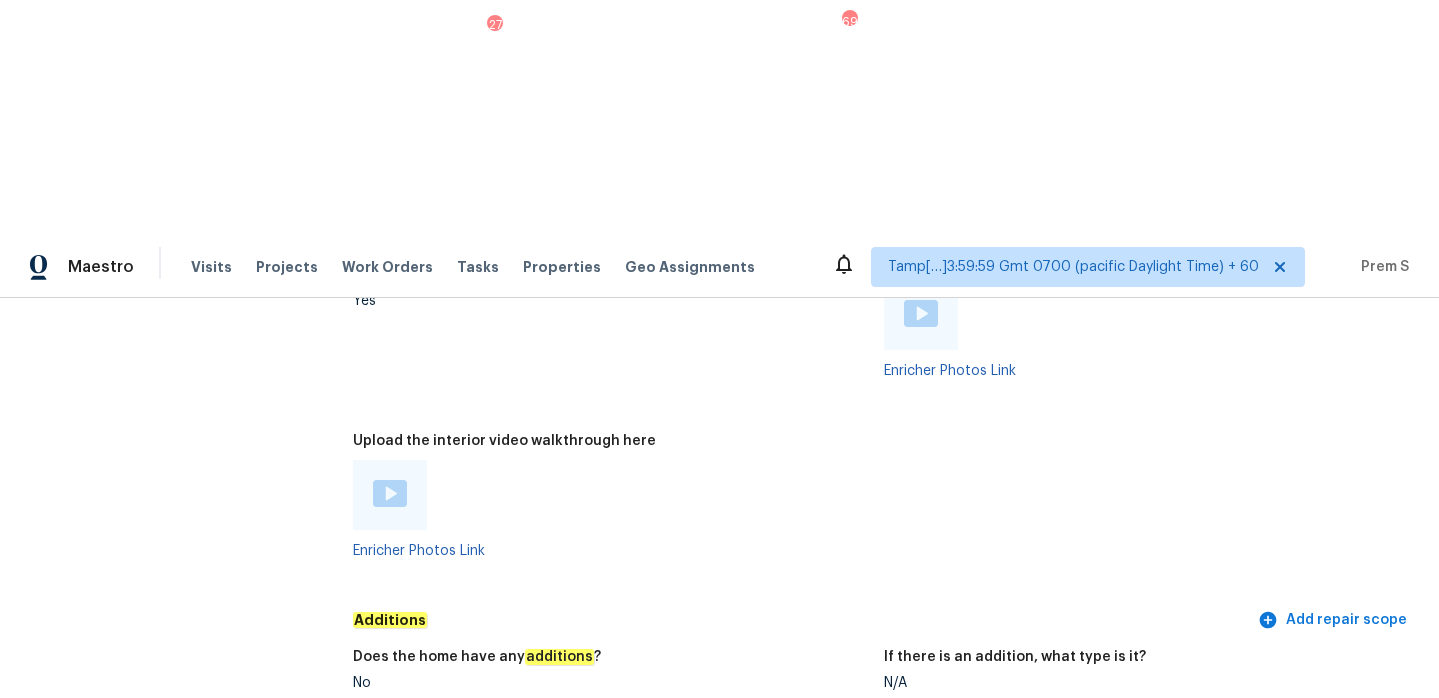 click at bounding box center (390, 493) 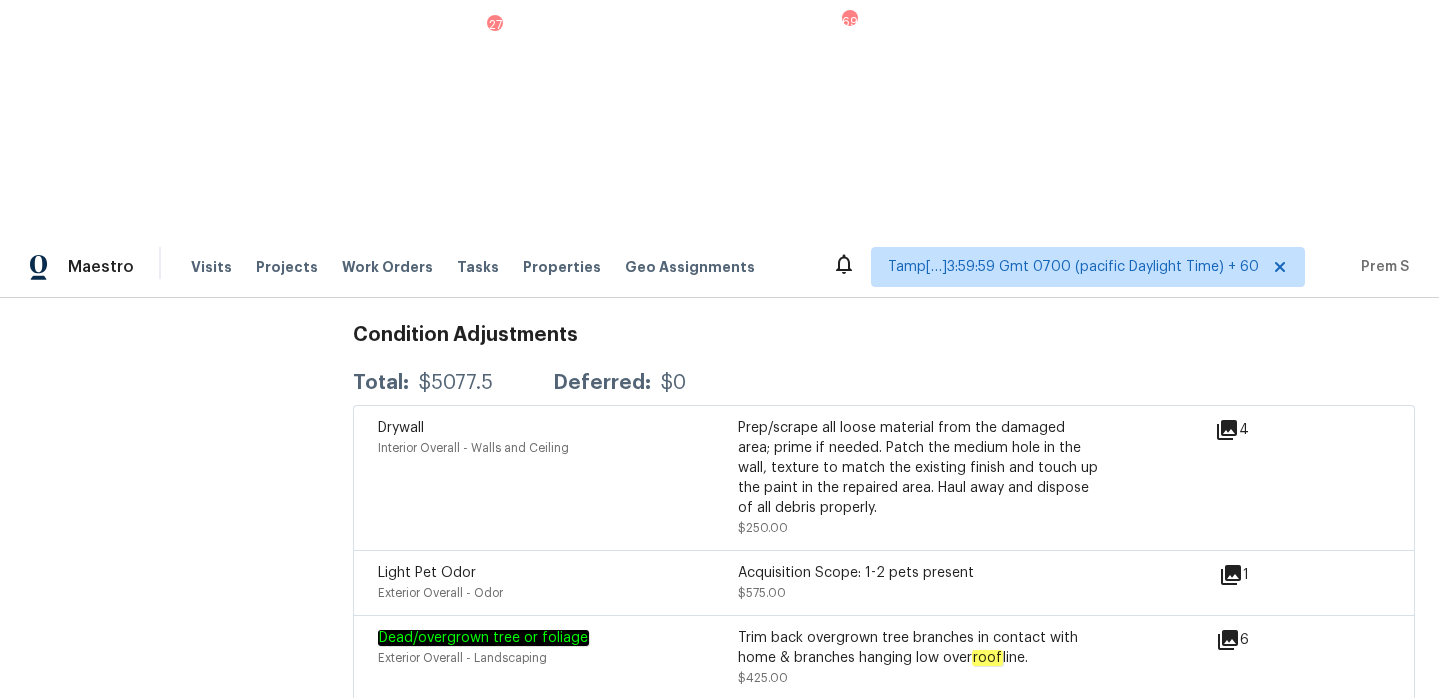 scroll, scrollTop: 4814, scrollLeft: 0, axis: vertical 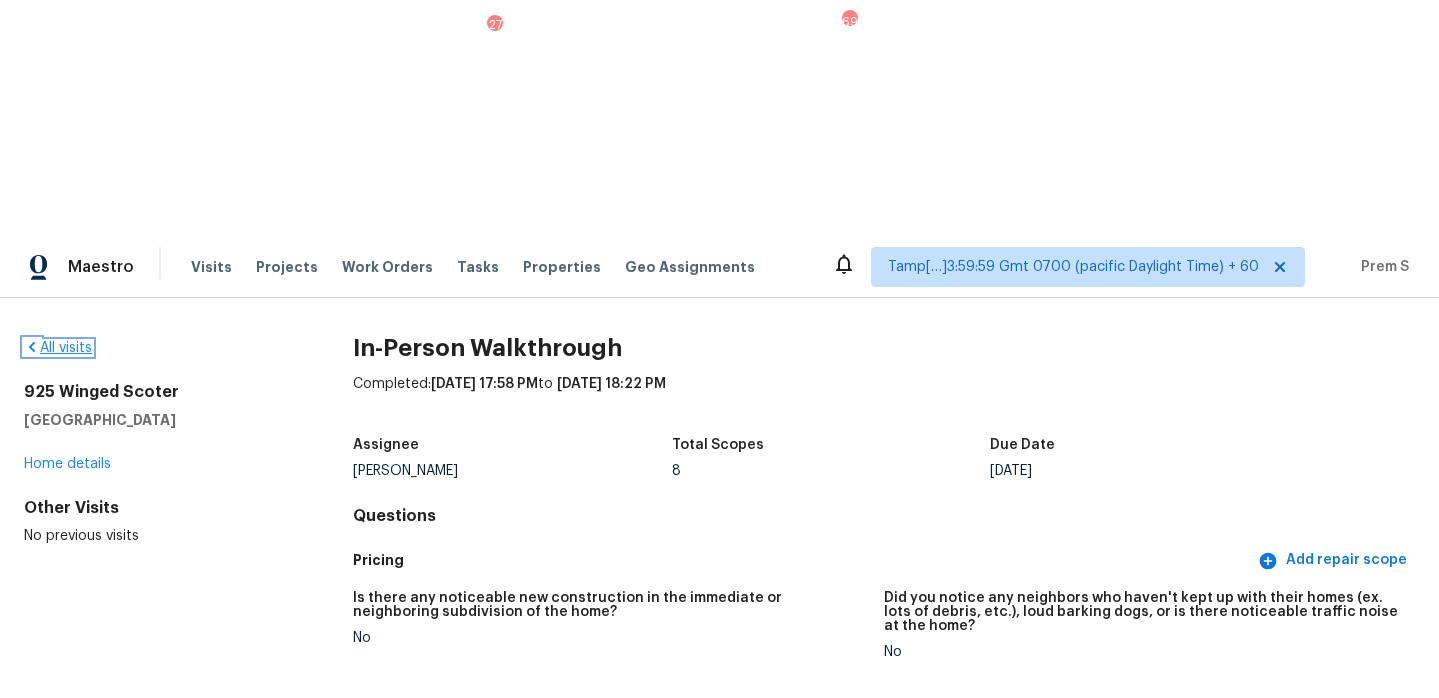 click on "All visits" at bounding box center (58, 348) 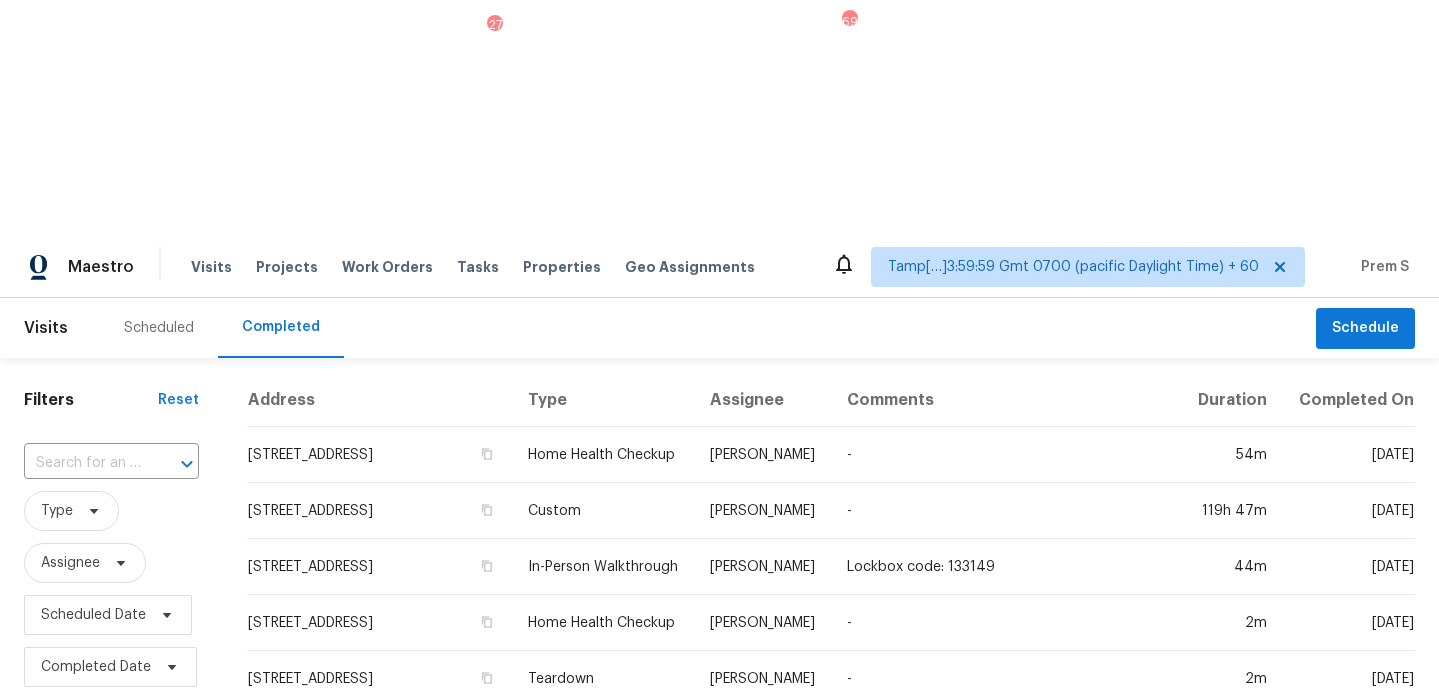 click at bounding box center [173, 464] 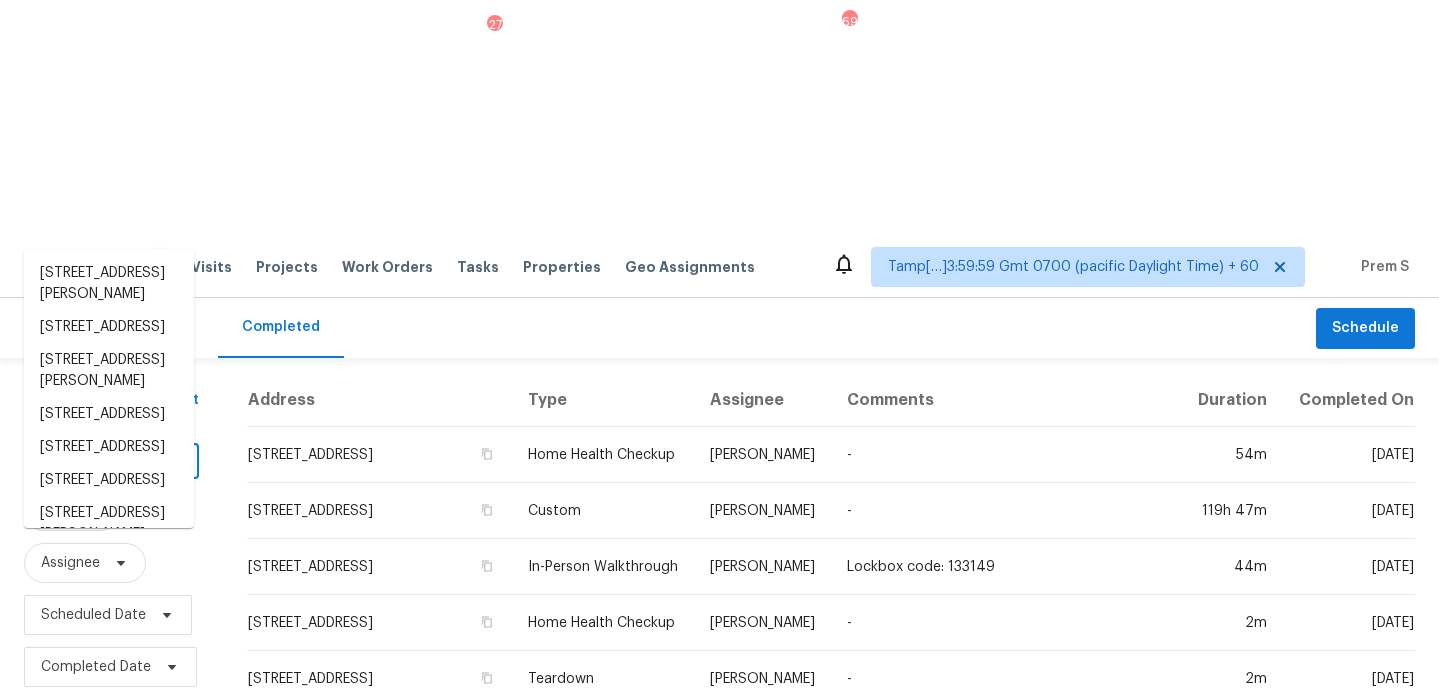 paste on "[STREET_ADDRESS][PERSON_NAME][PERSON_NAME]" 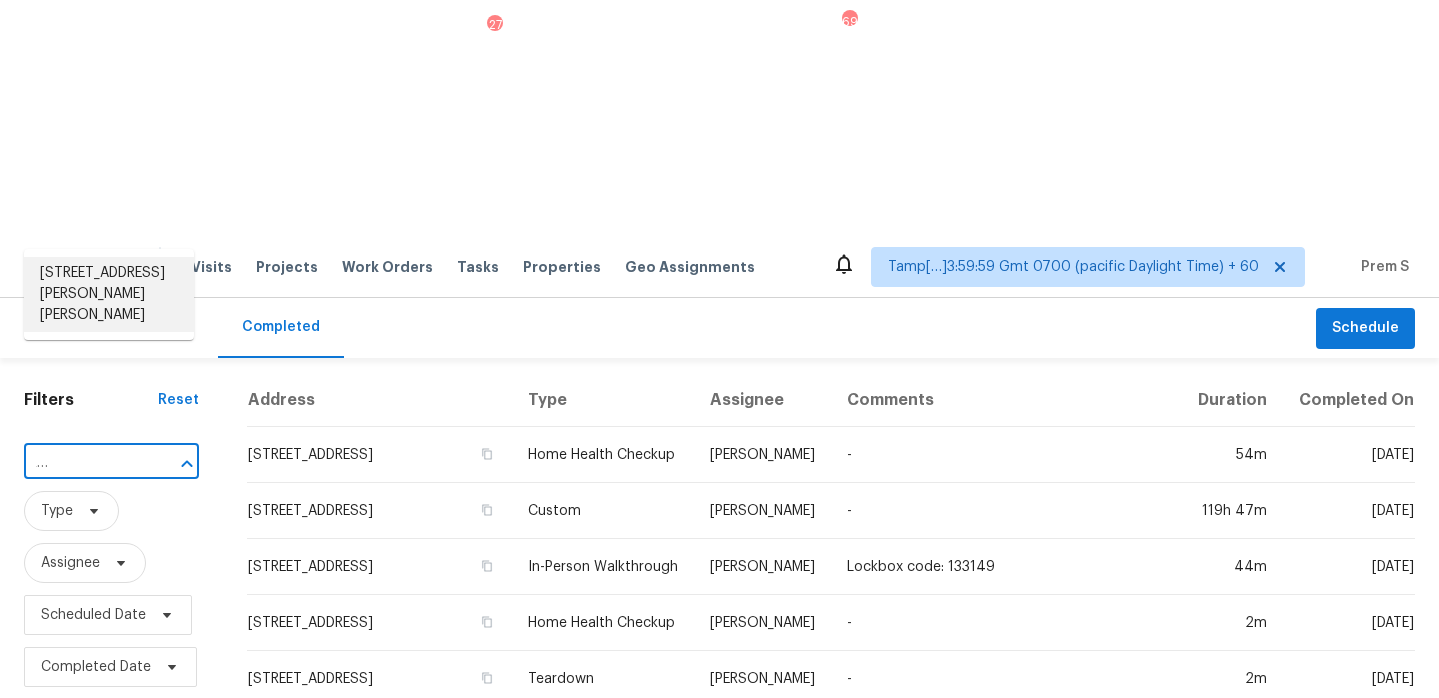 click on "[STREET_ADDRESS][PERSON_NAME][PERSON_NAME]" at bounding box center [109, 294] 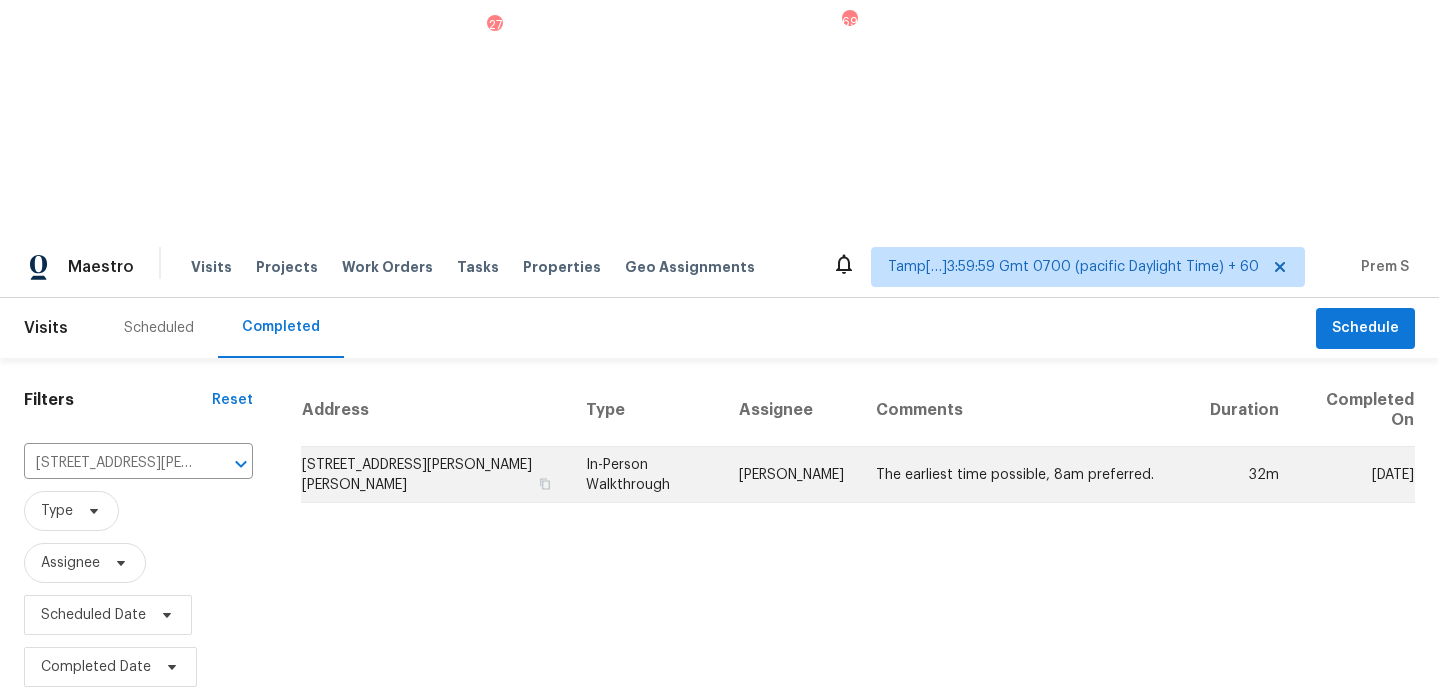 click on "[STREET_ADDRESS][PERSON_NAME][PERSON_NAME]" at bounding box center [435, 475] 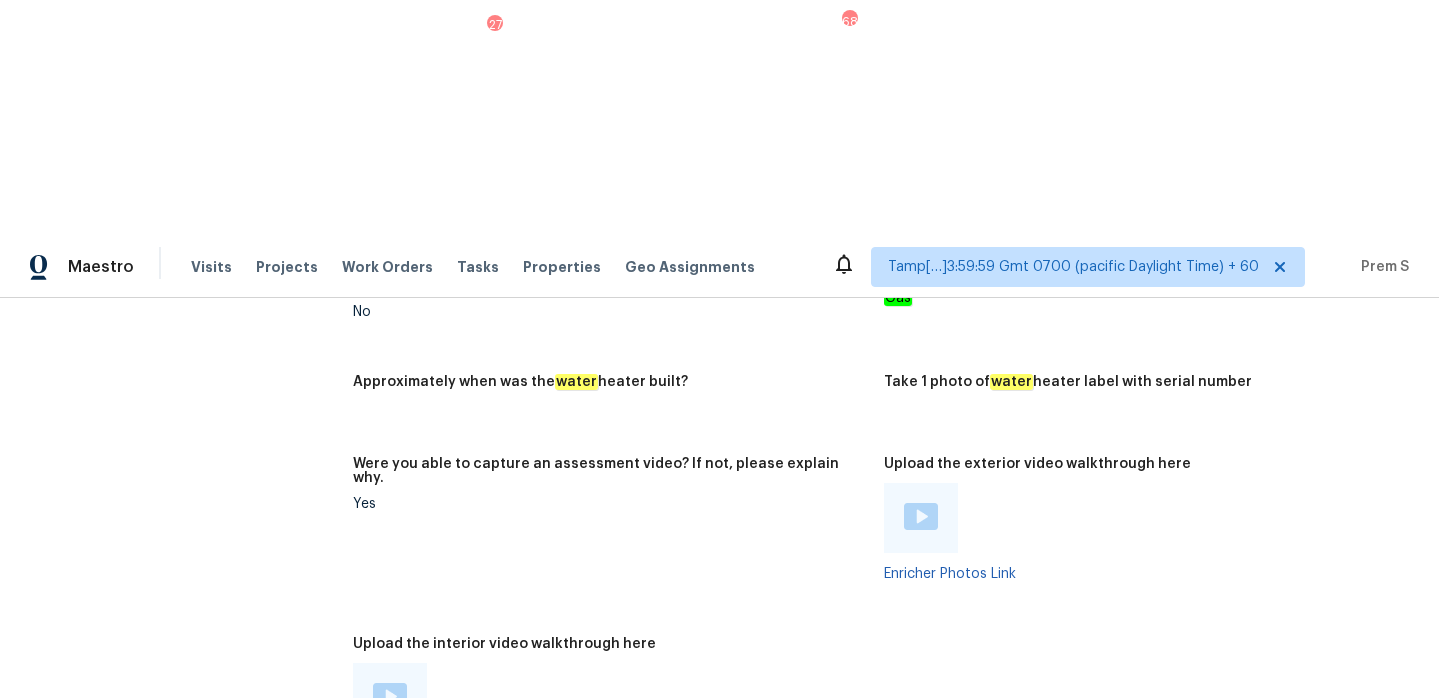 scroll, scrollTop: 3848, scrollLeft: 0, axis: vertical 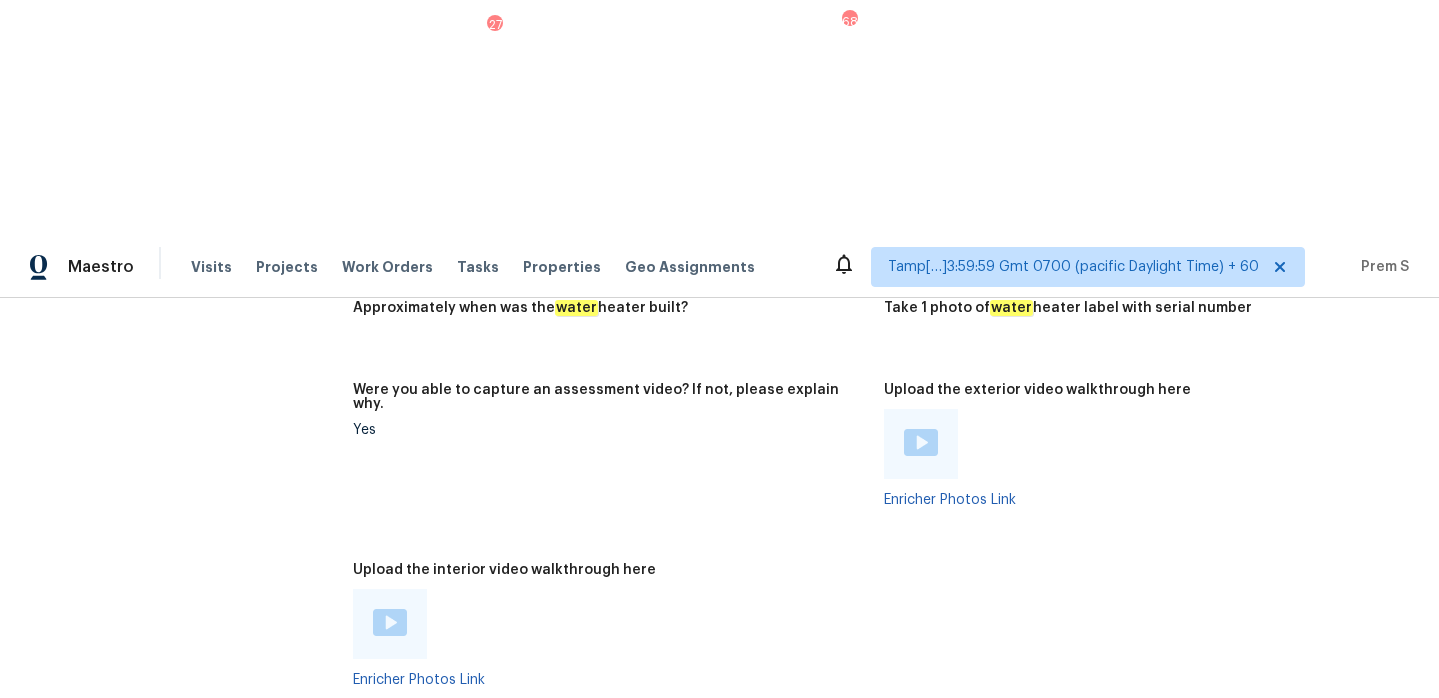 click at bounding box center (390, 622) 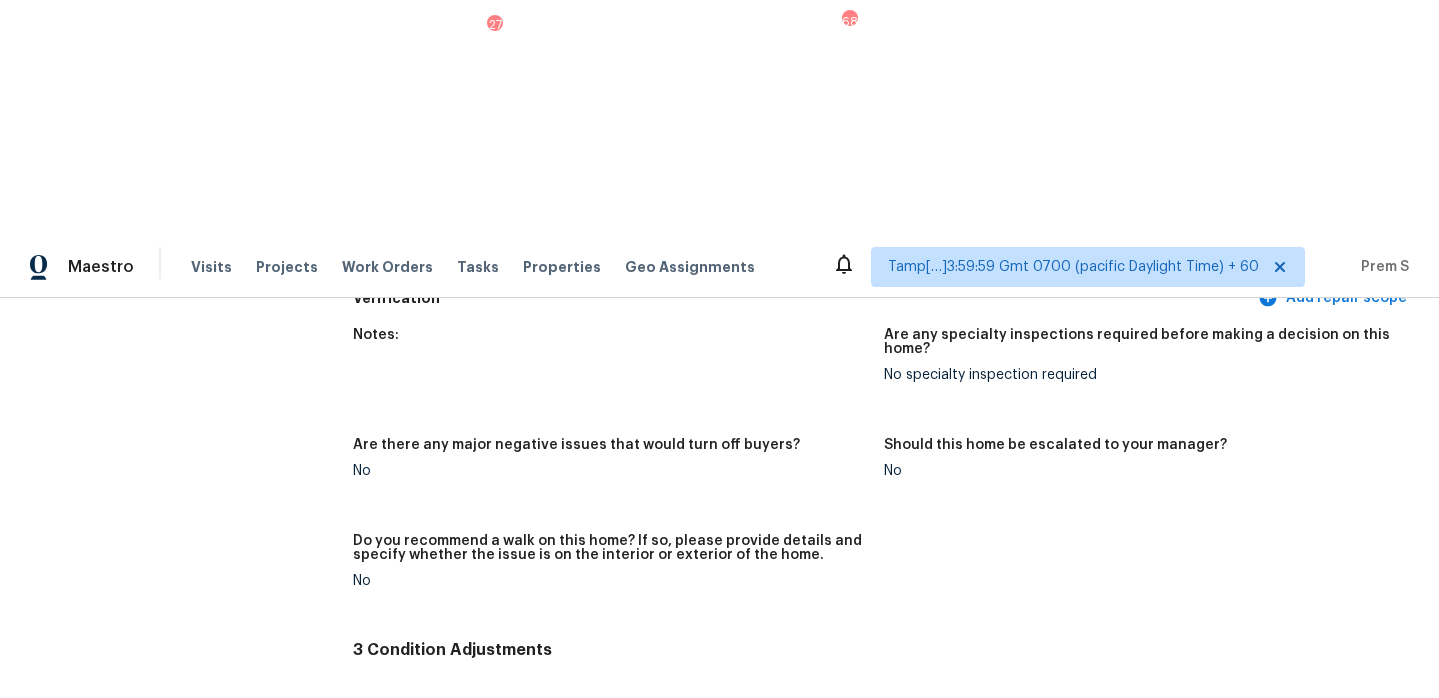 scroll, scrollTop: 4770, scrollLeft: 0, axis: vertical 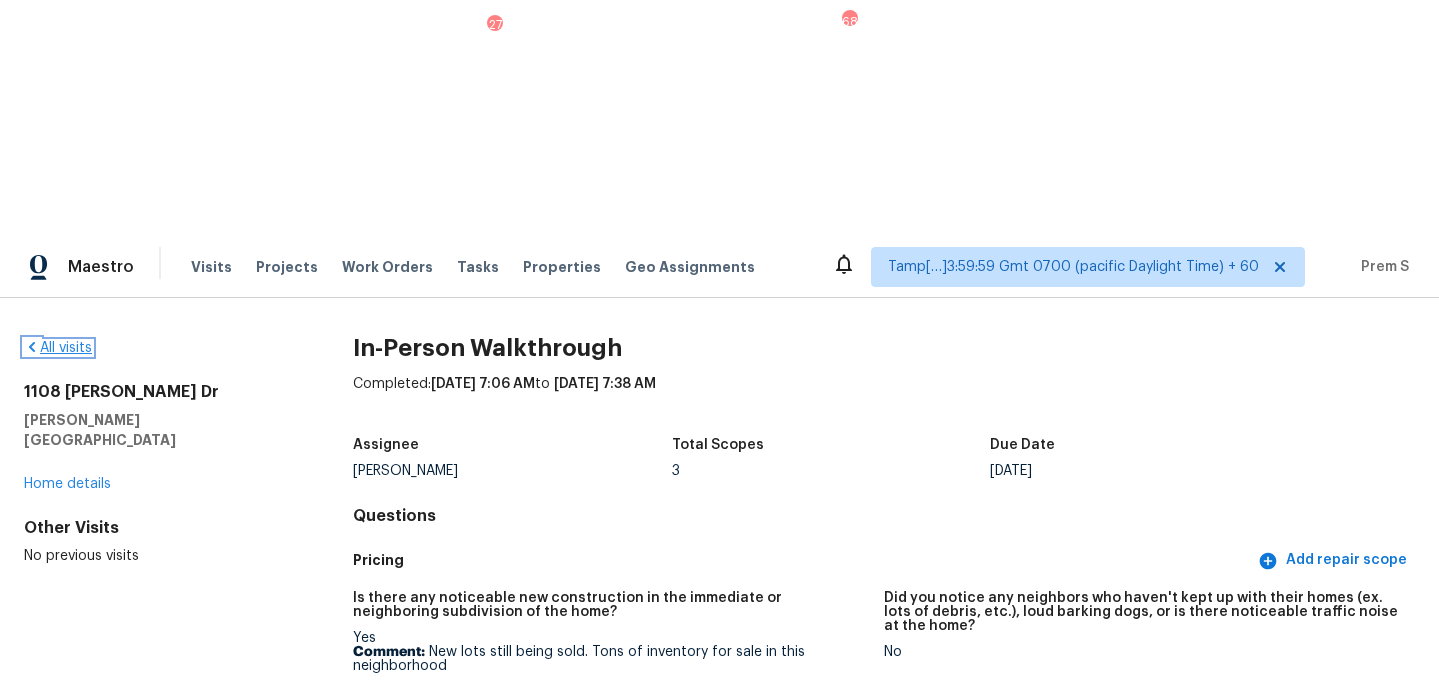 click on "All visits" at bounding box center (58, 348) 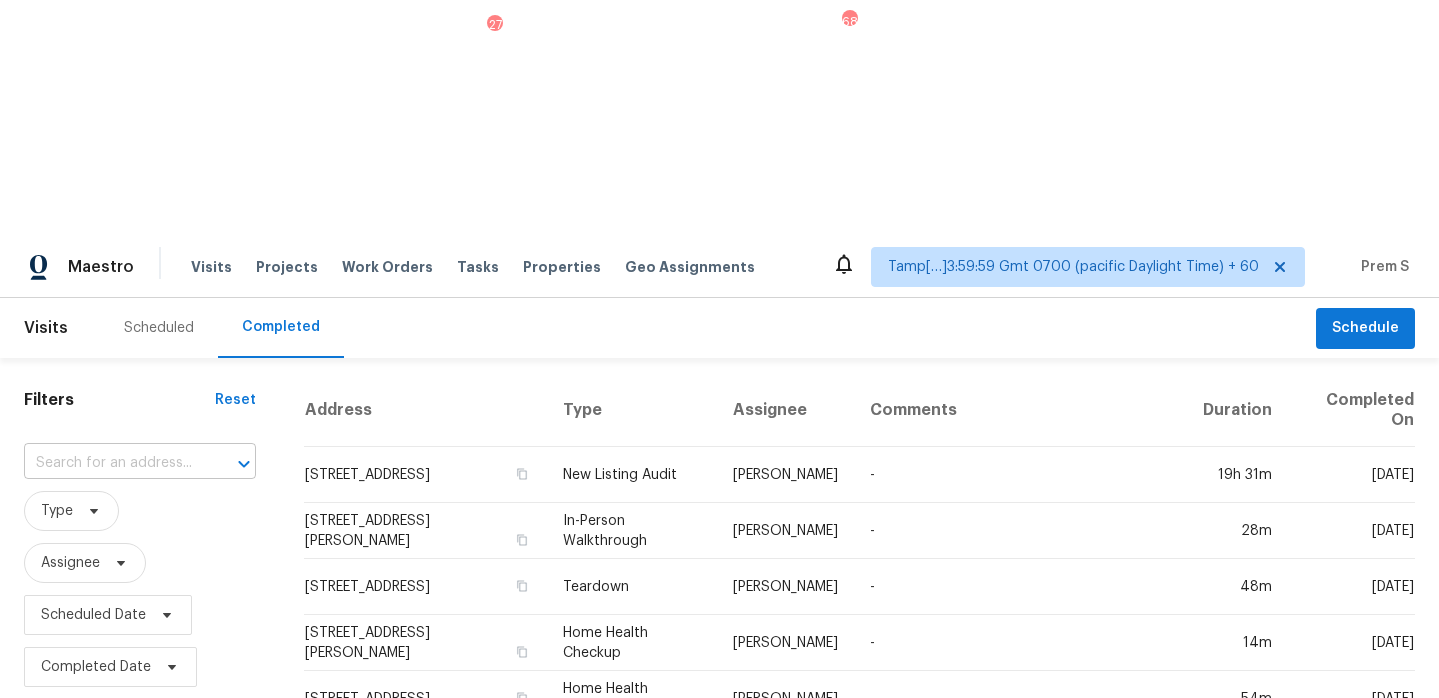 click at bounding box center (112, 463) 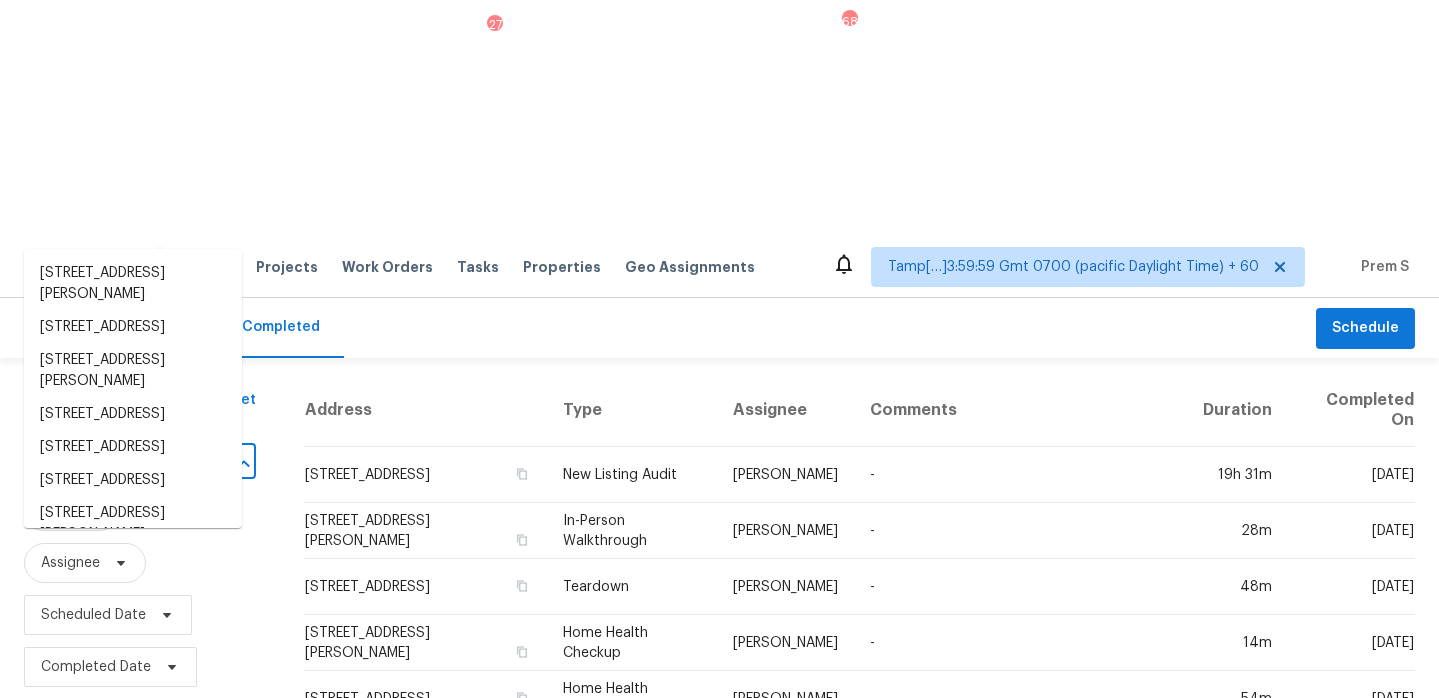 paste on "[STREET_ADDRESS][PERSON_NAME]" 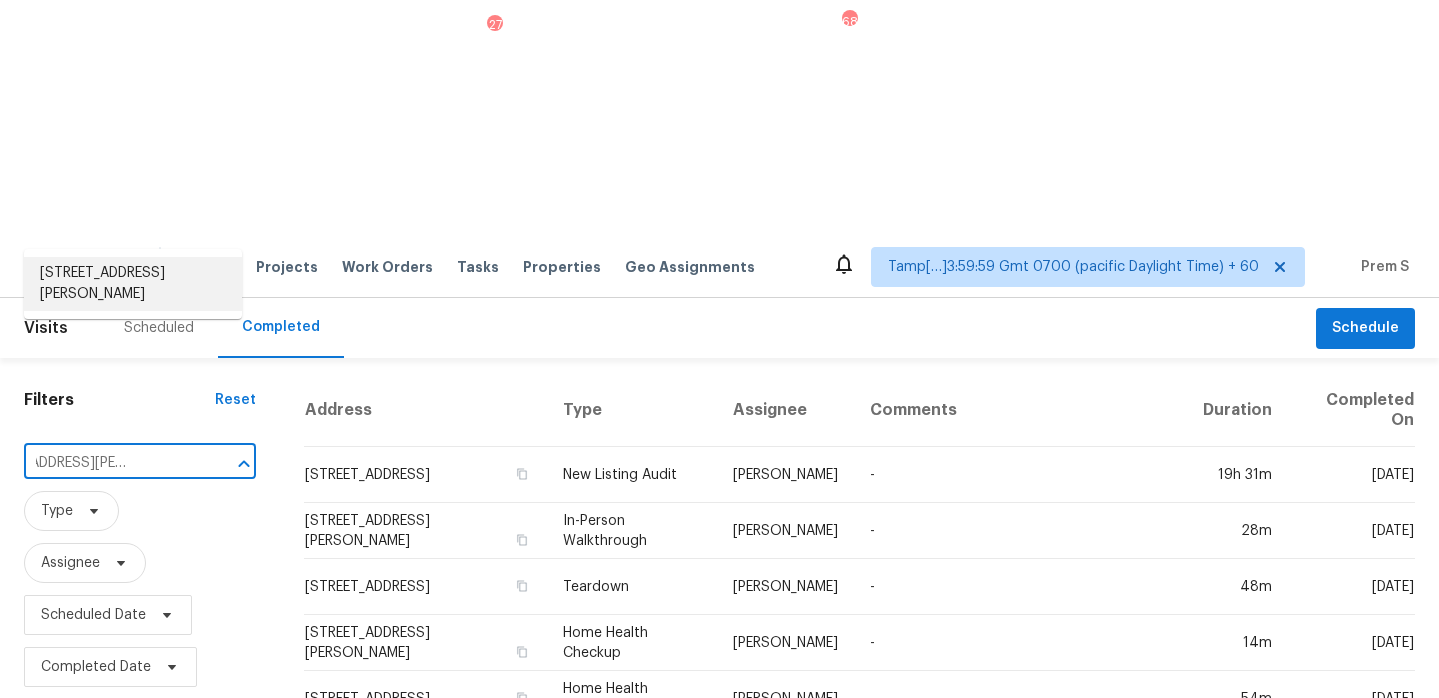 click on "[STREET_ADDRESS][PERSON_NAME]" at bounding box center [133, 284] 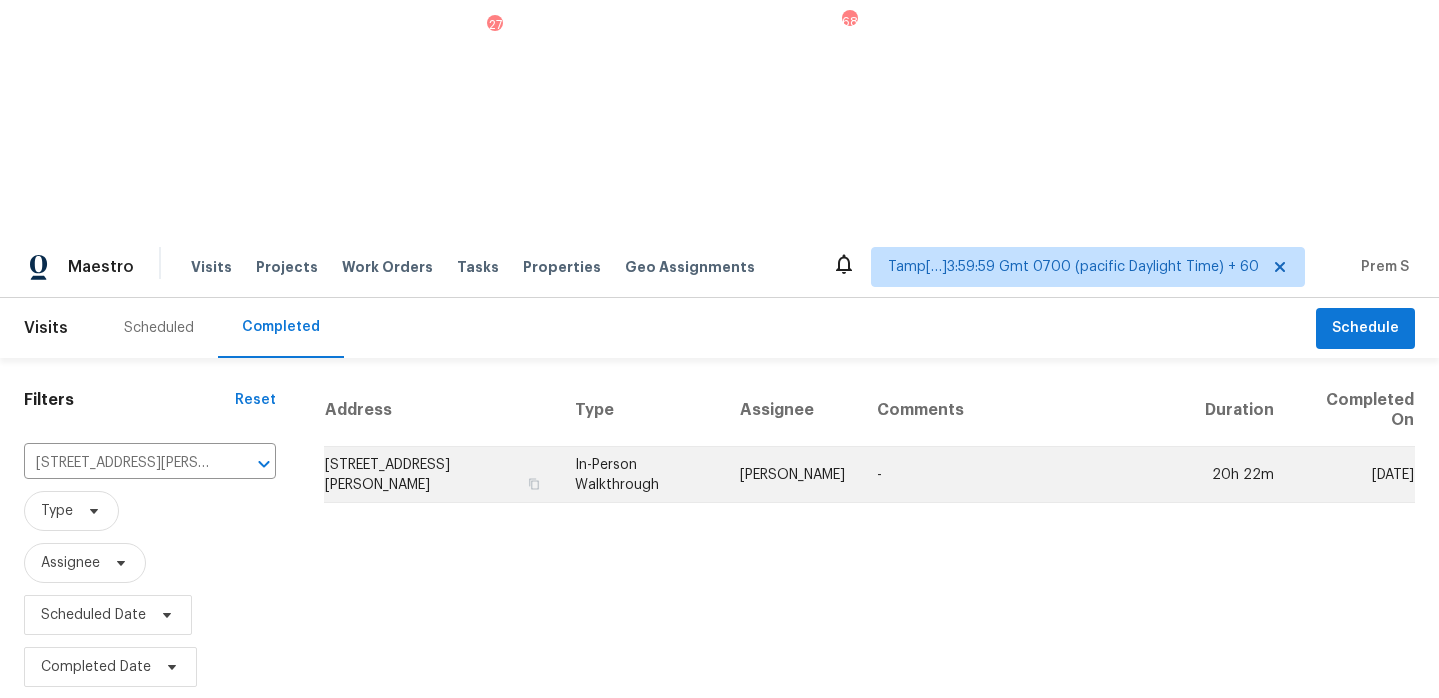 click on "[STREET_ADDRESS][PERSON_NAME]" at bounding box center (441, 475) 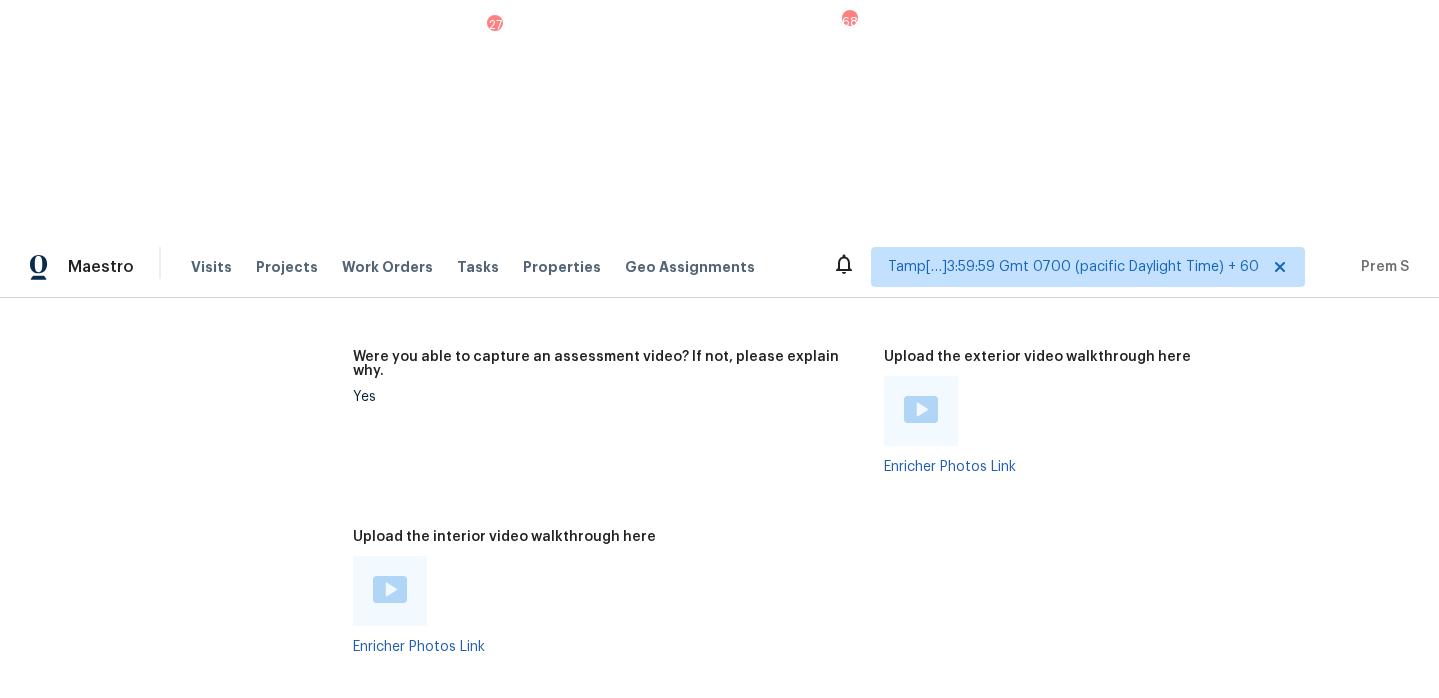 scroll, scrollTop: 3861, scrollLeft: 0, axis: vertical 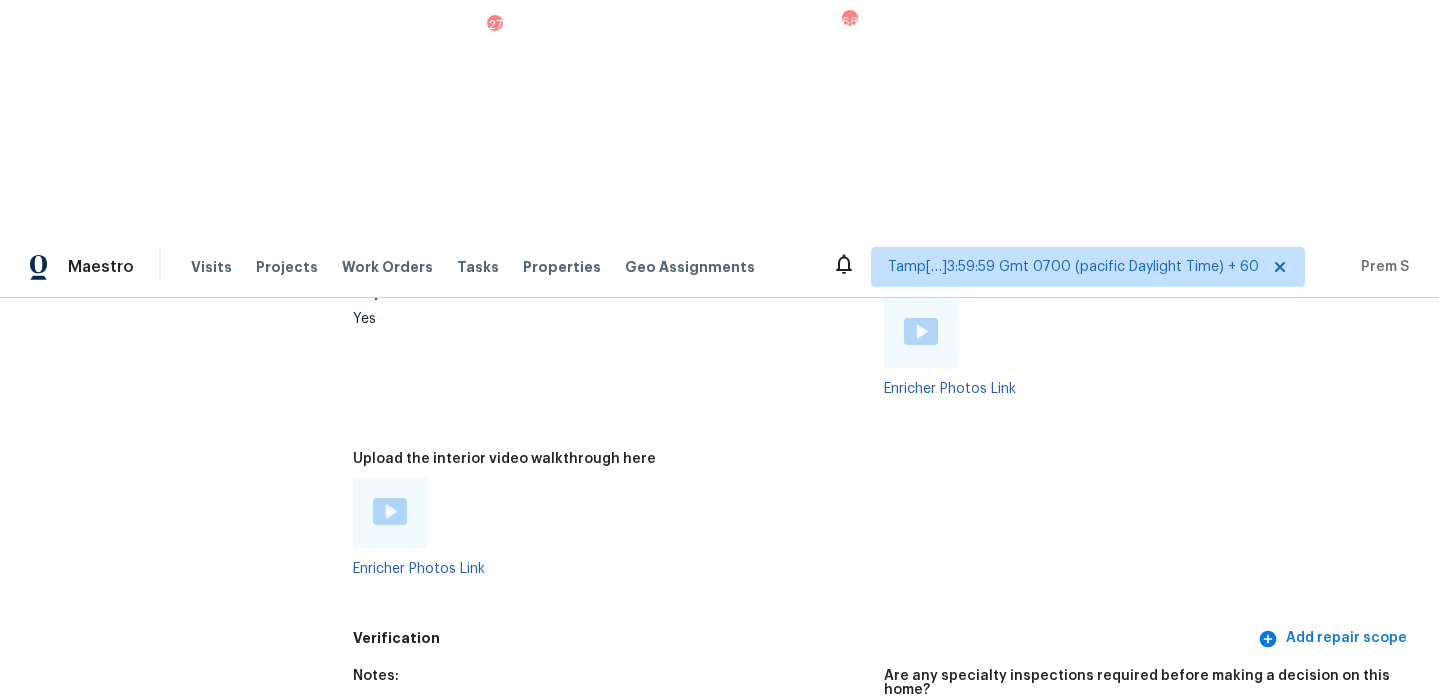 click at bounding box center [390, 511] 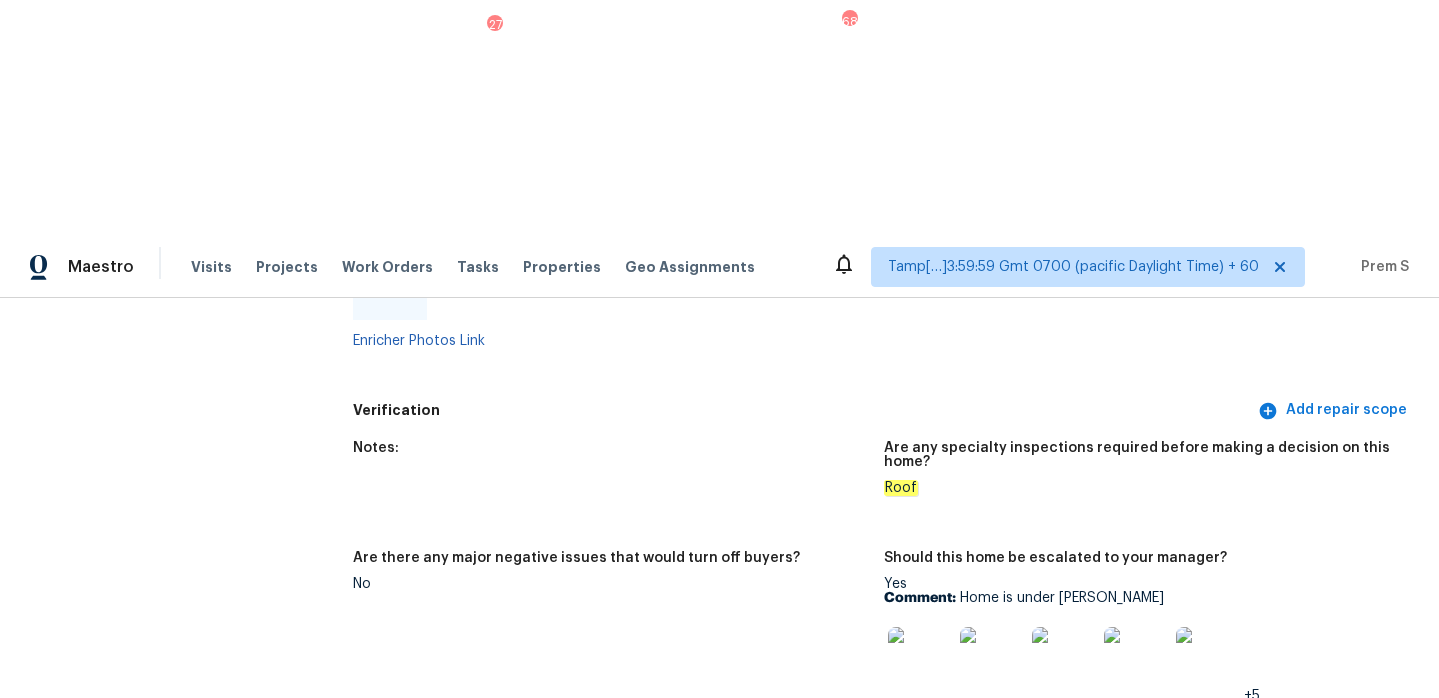 scroll, scrollTop: 4199, scrollLeft: 0, axis: vertical 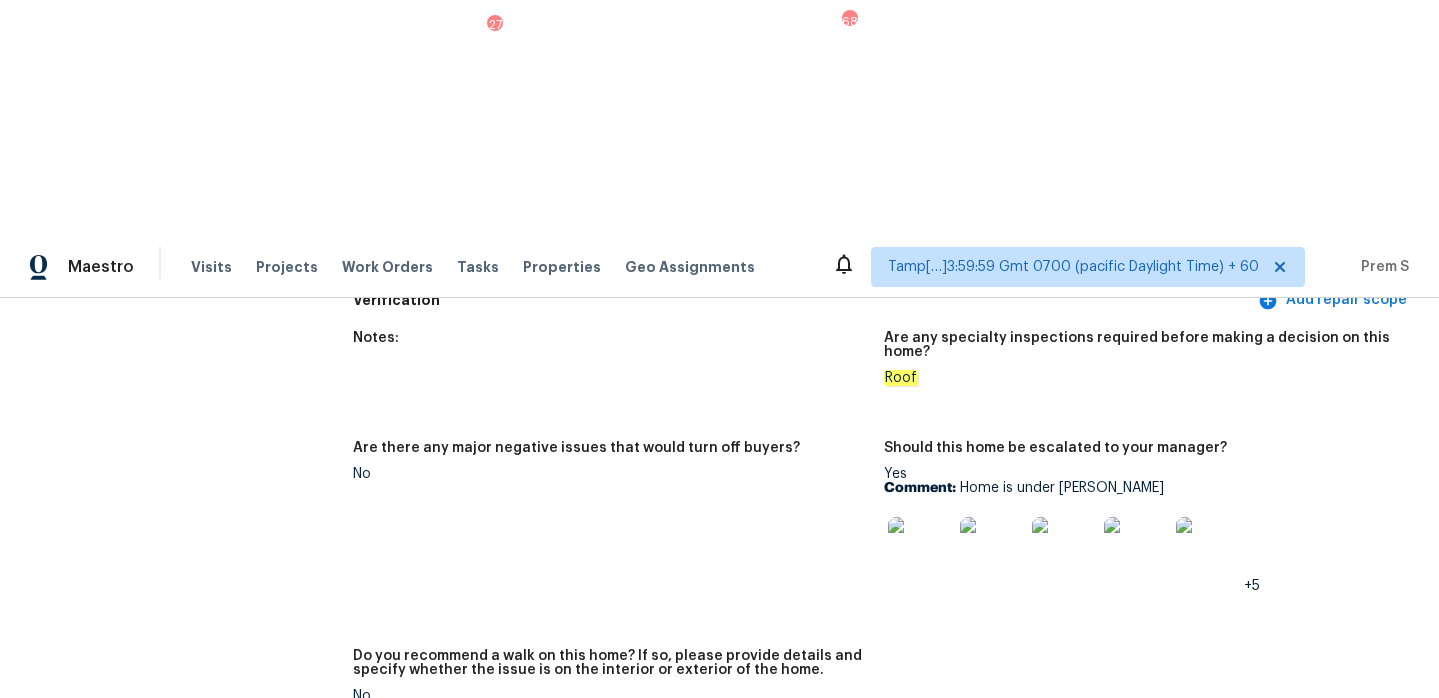 click at bounding box center [920, 549] 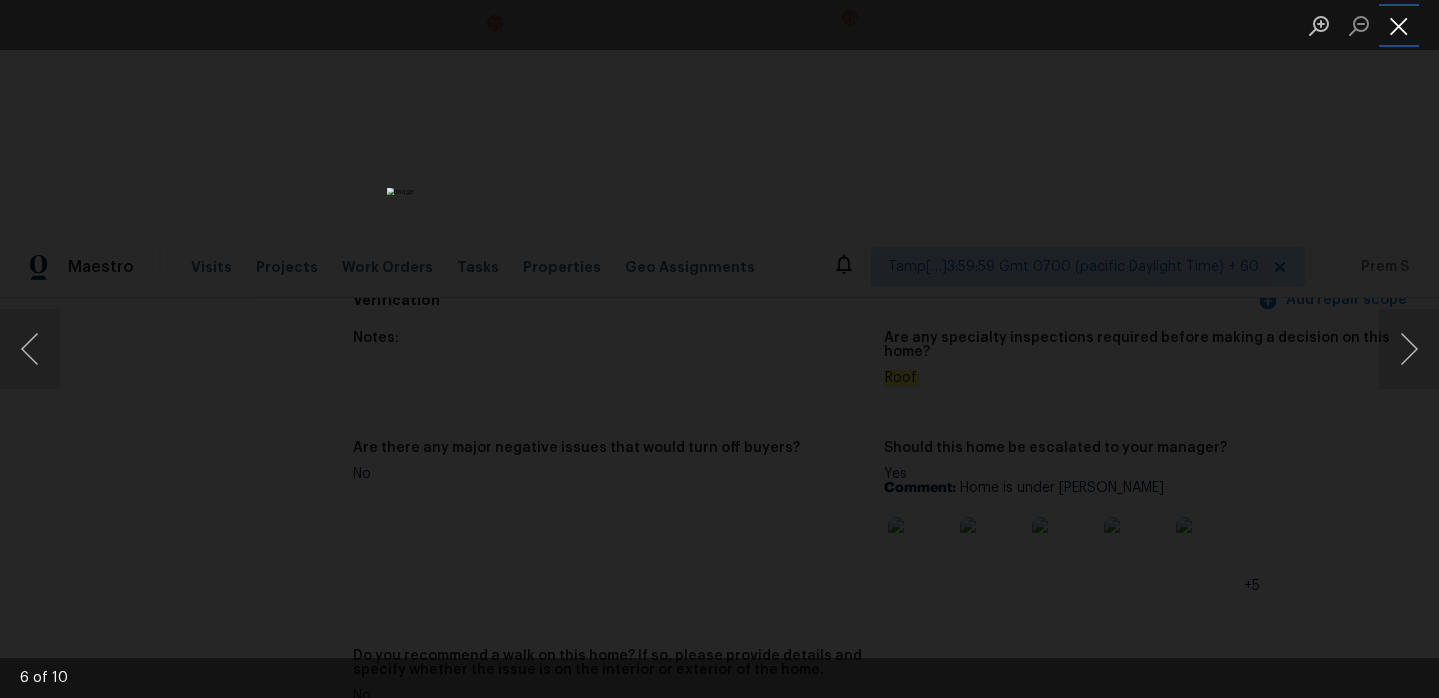 click at bounding box center [1399, 25] 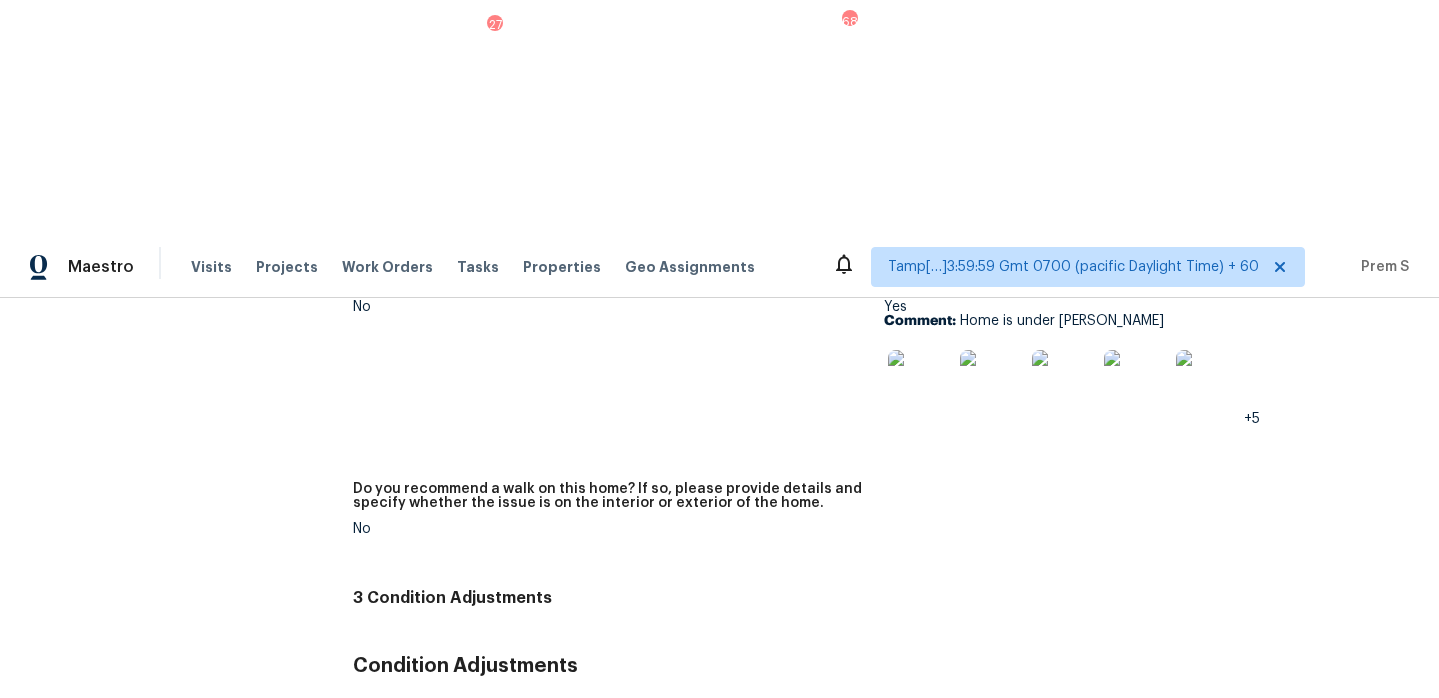 scroll, scrollTop: 4407, scrollLeft: 0, axis: vertical 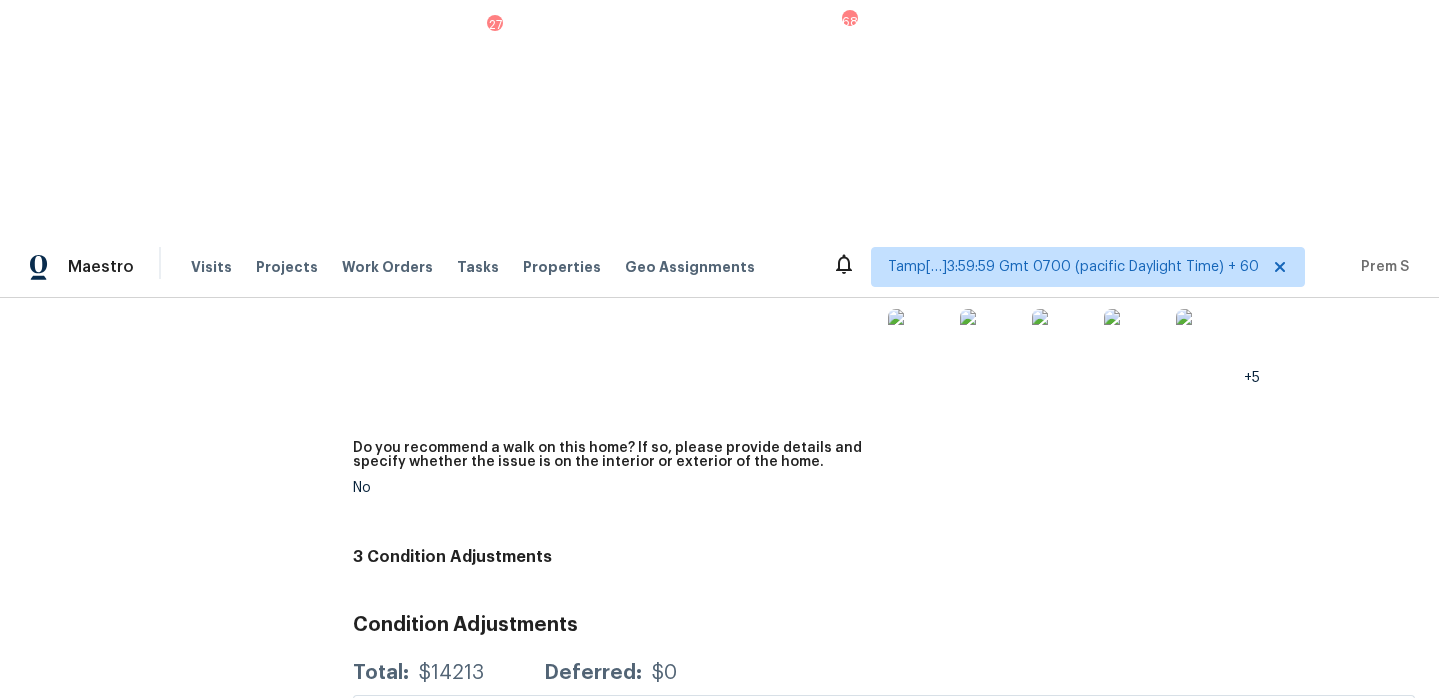 click 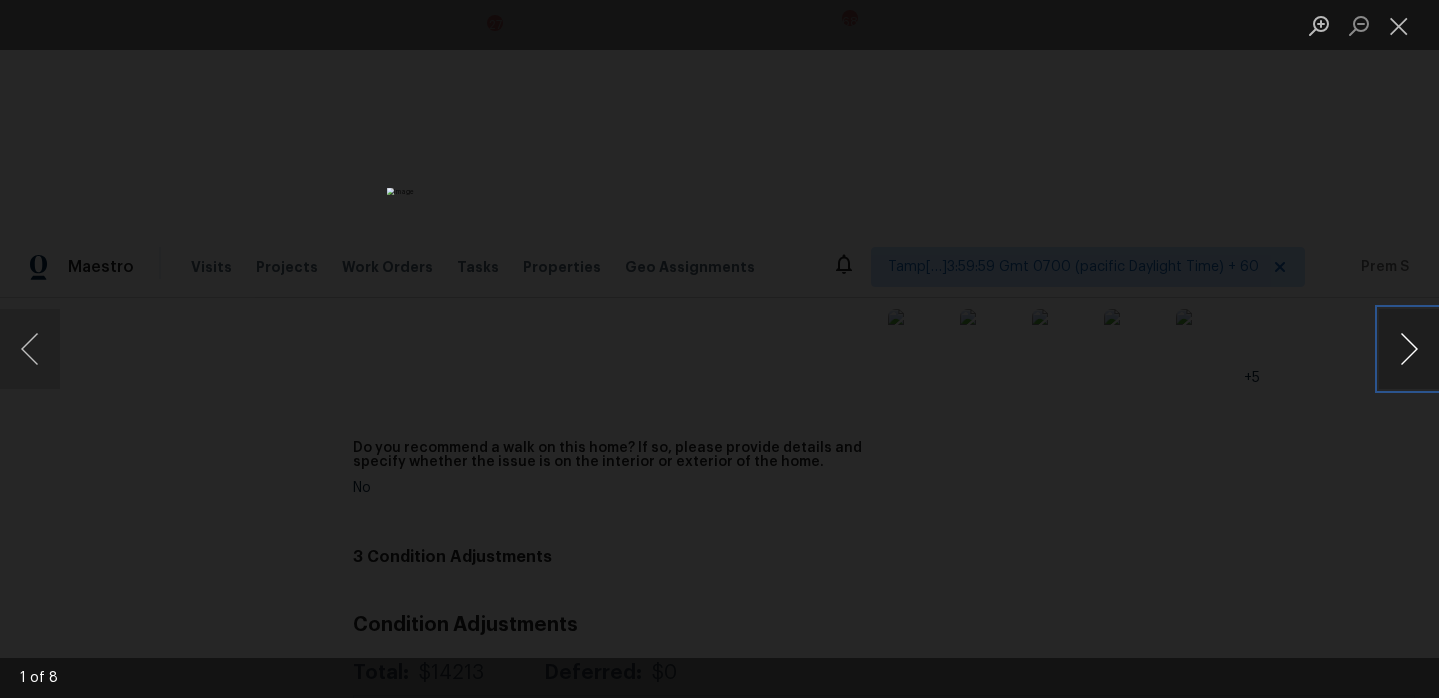 click at bounding box center (1409, 349) 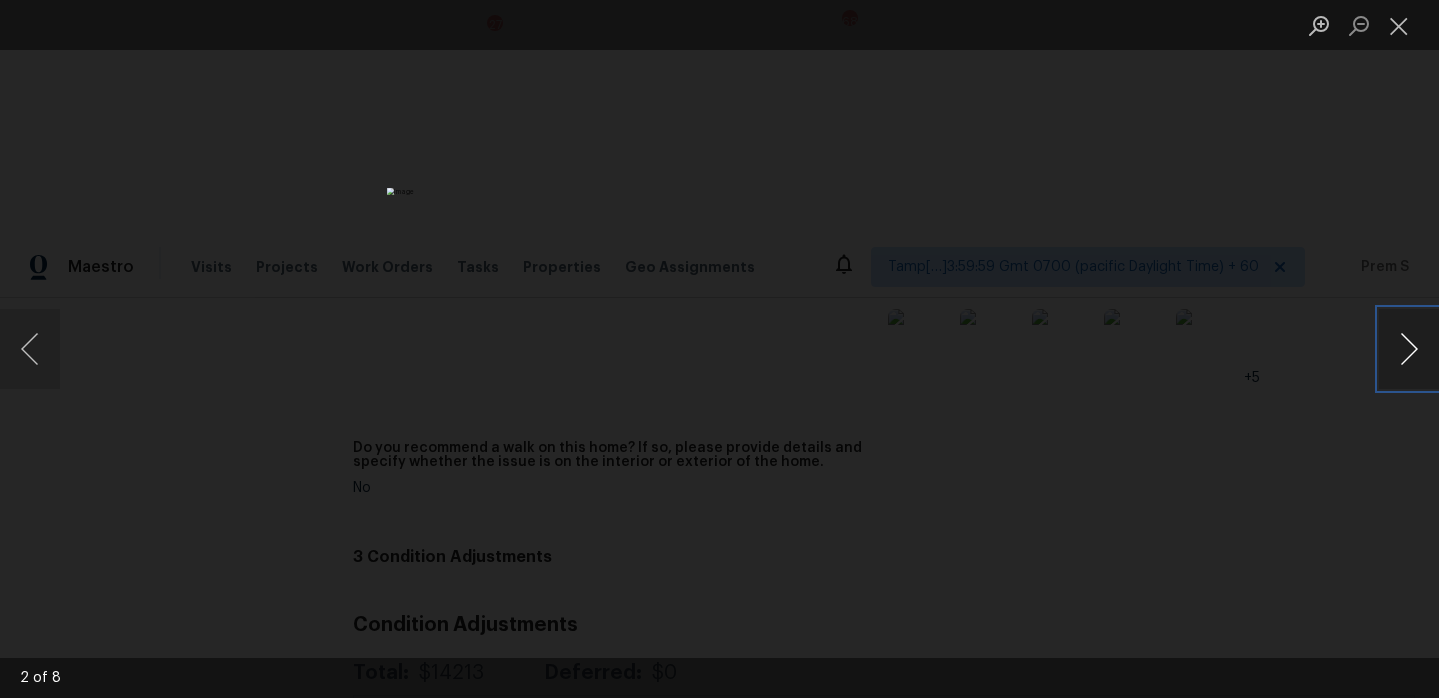 click at bounding box center (1409, 349) 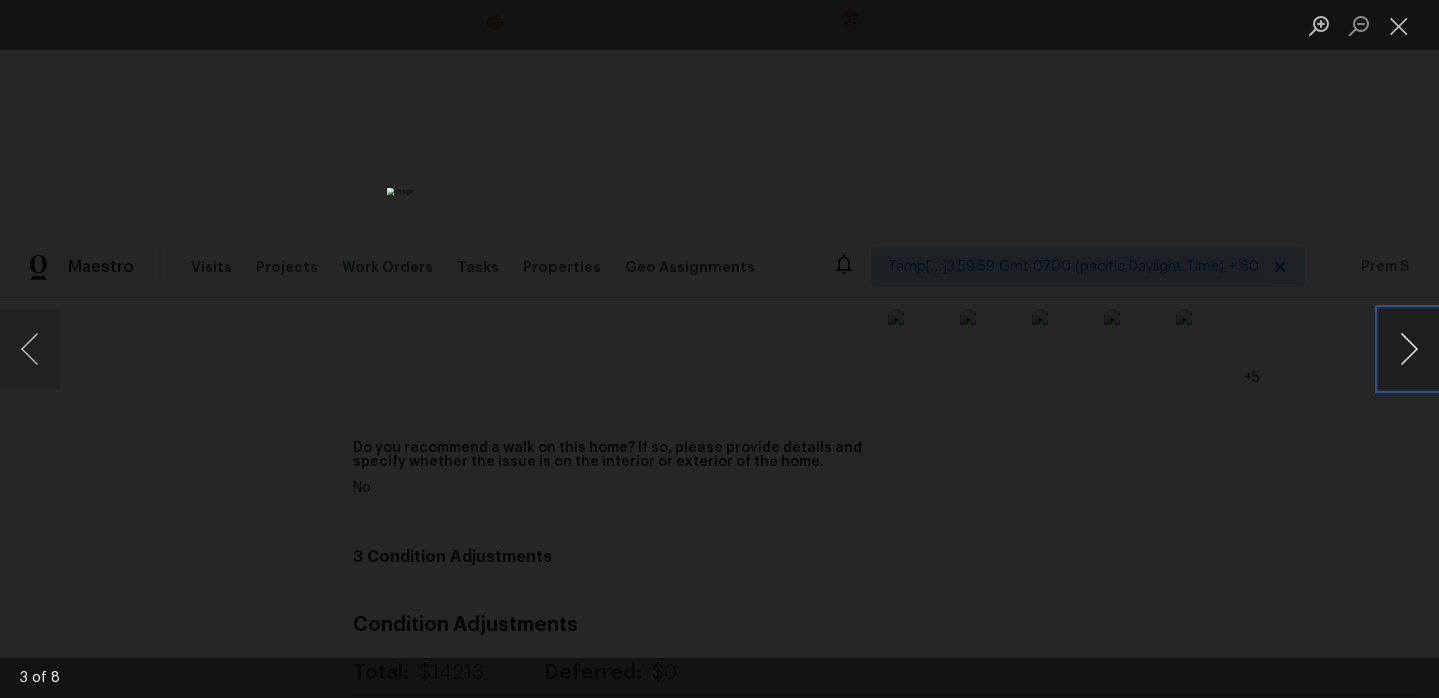 click at bounding box center (1409, 349) 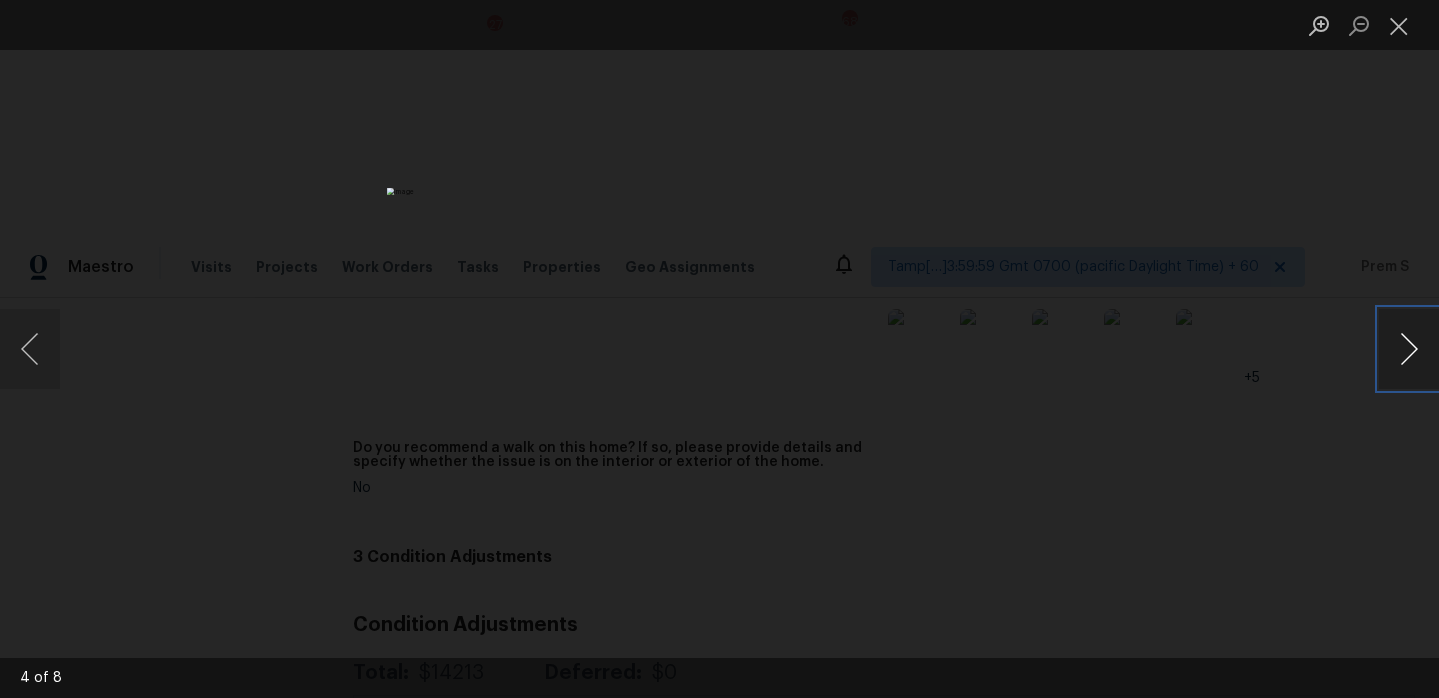 click at bounding box center [1409, 349] 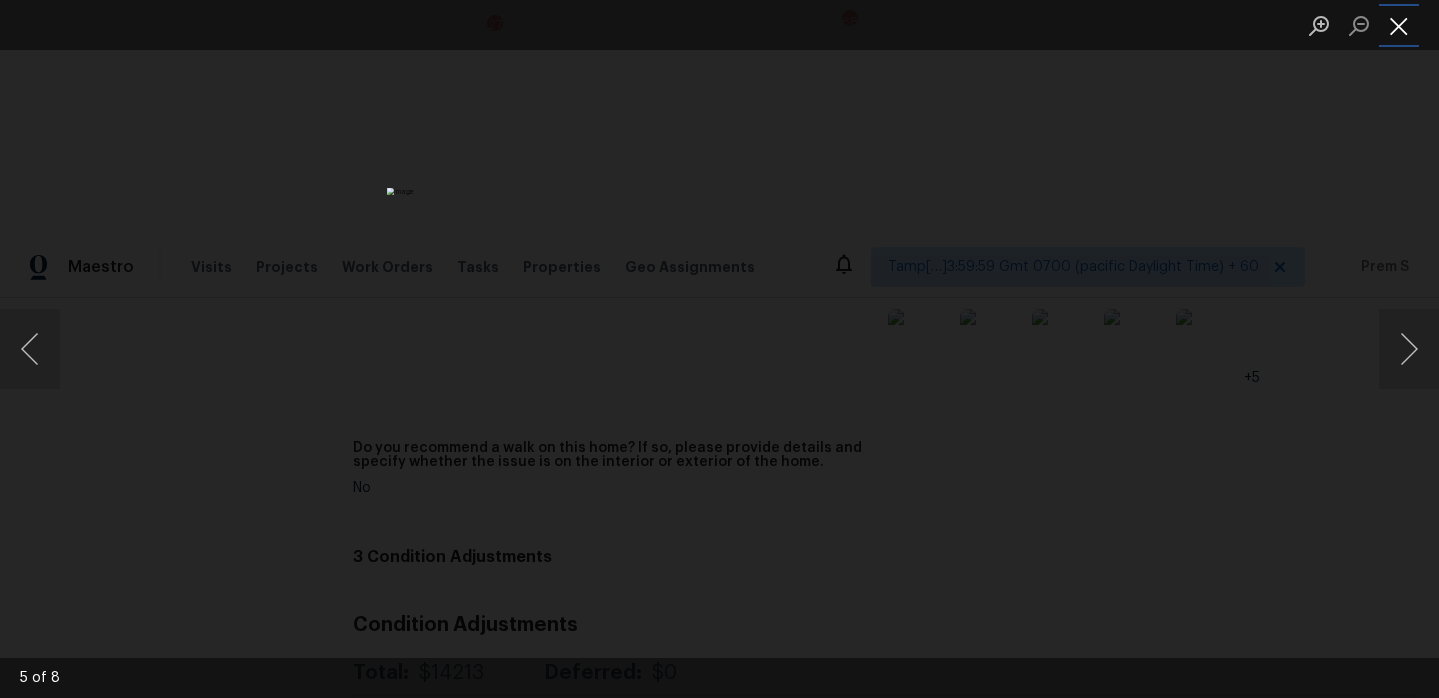 click at bounding box center (1399, 25) 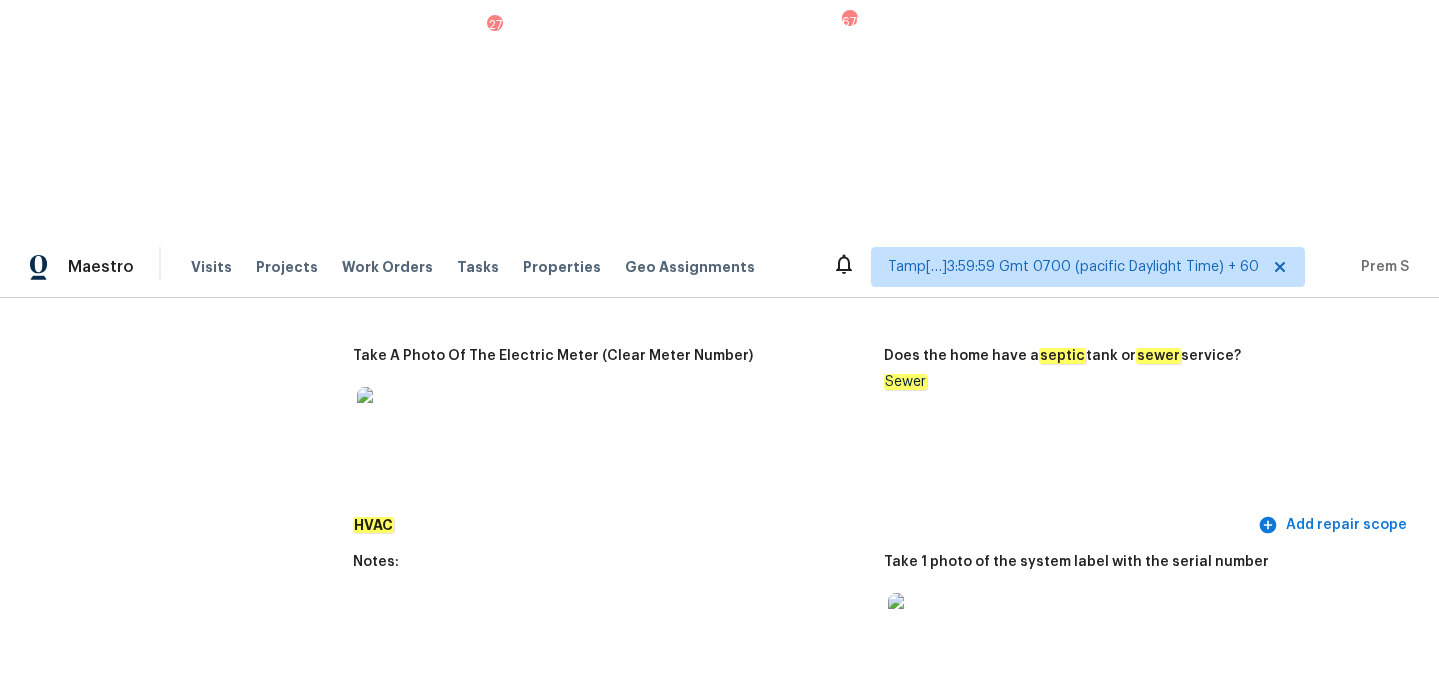 scroll, scrollTop: 1355, scrollLeft: 0, axis: vertical 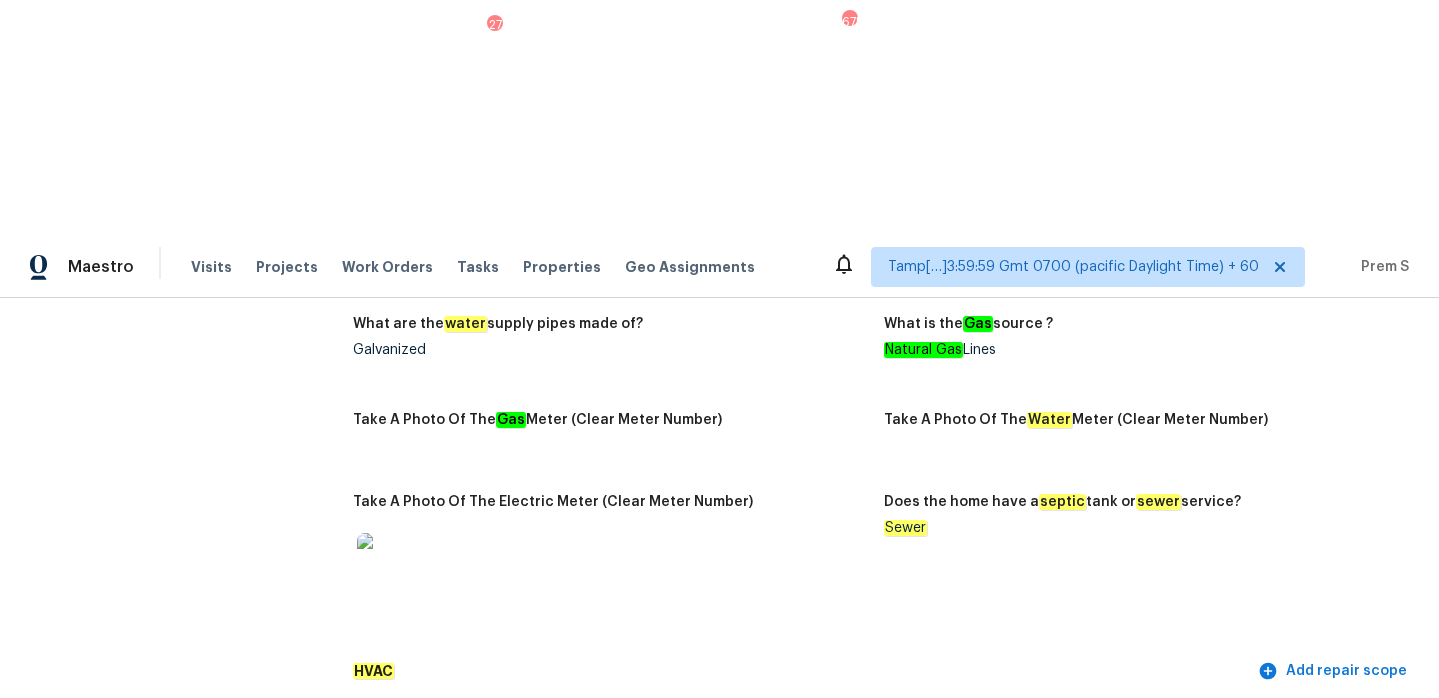 click at bounding box center [920, 771] 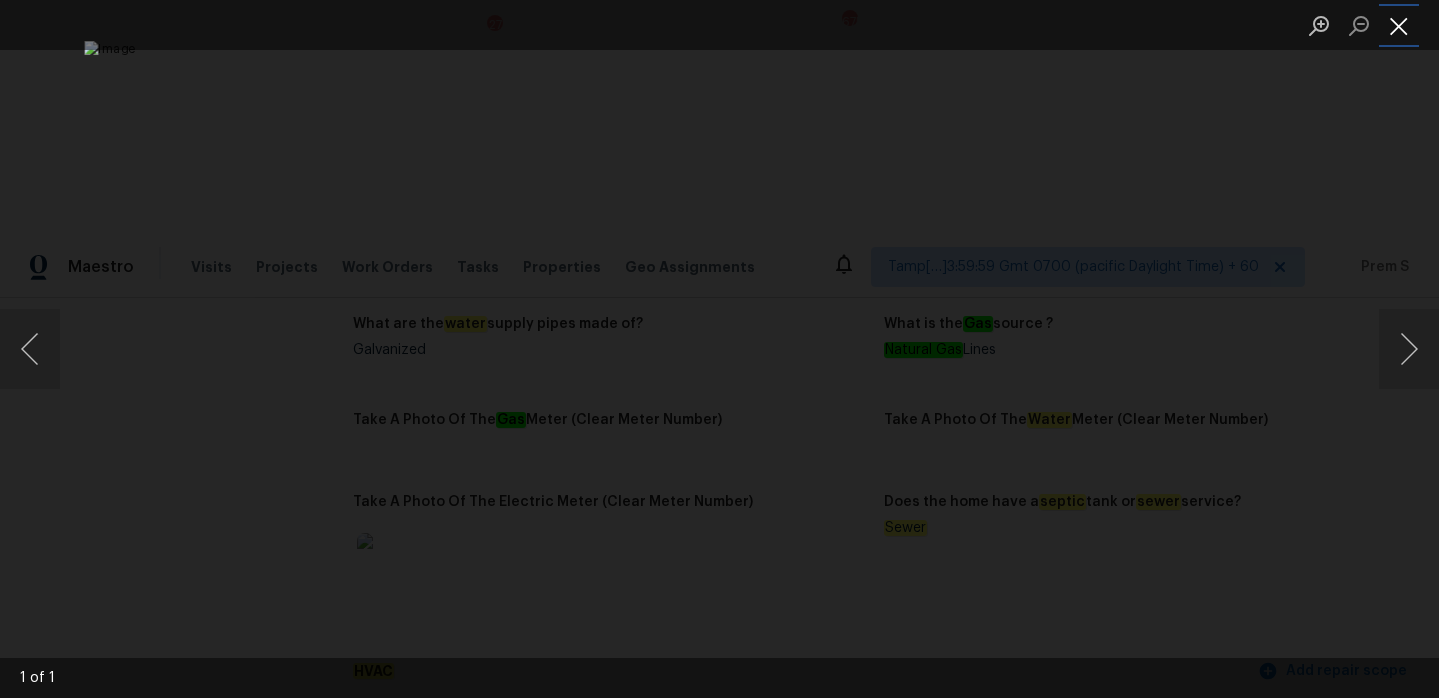 click at bounding box center [1399, 25] 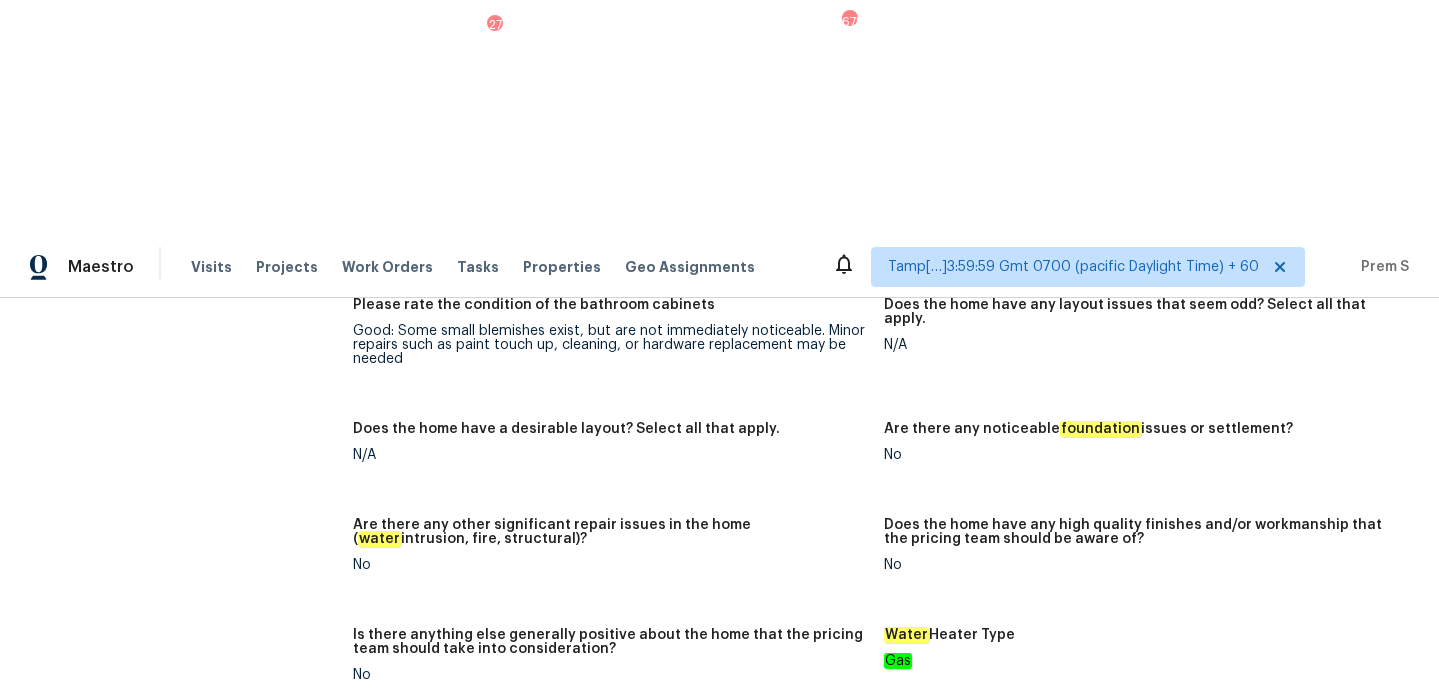 scroll, scrollTop: 4407, scrollLeft: 0, axis: vertical 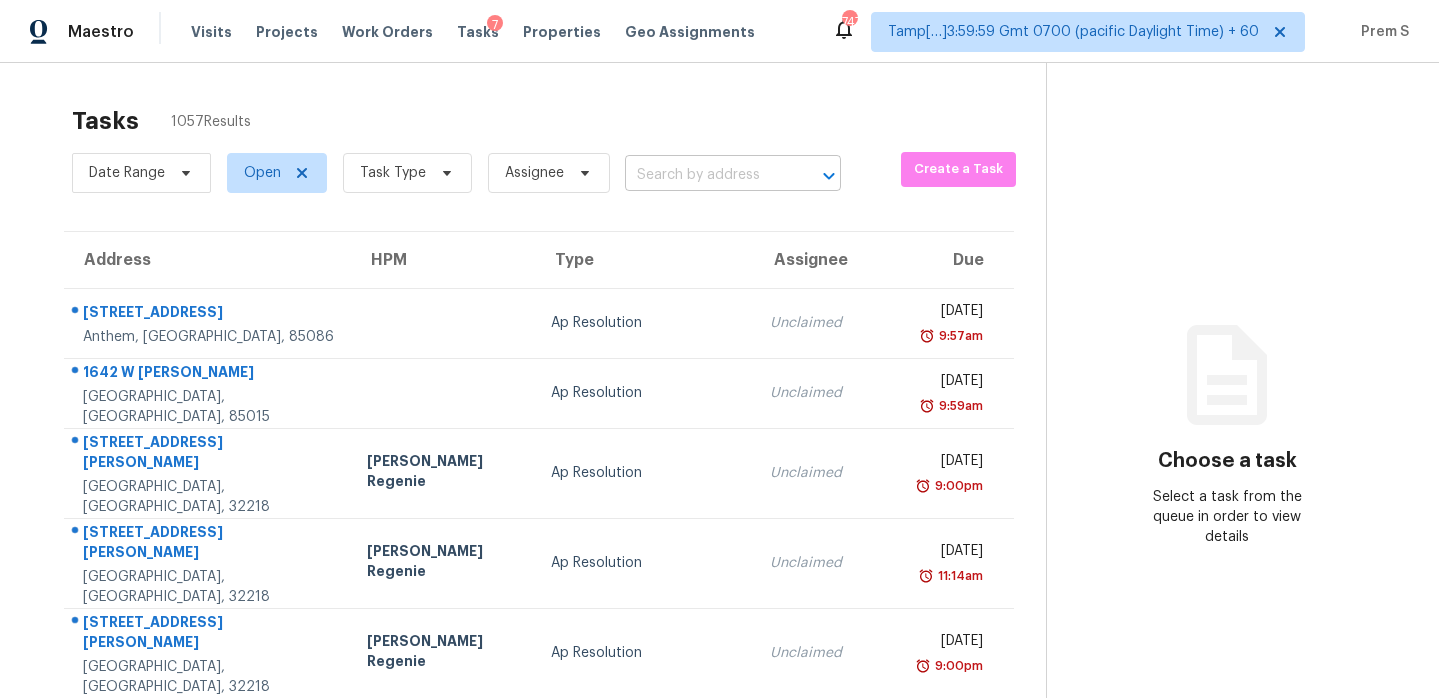 click at bounding box center (705, 175) 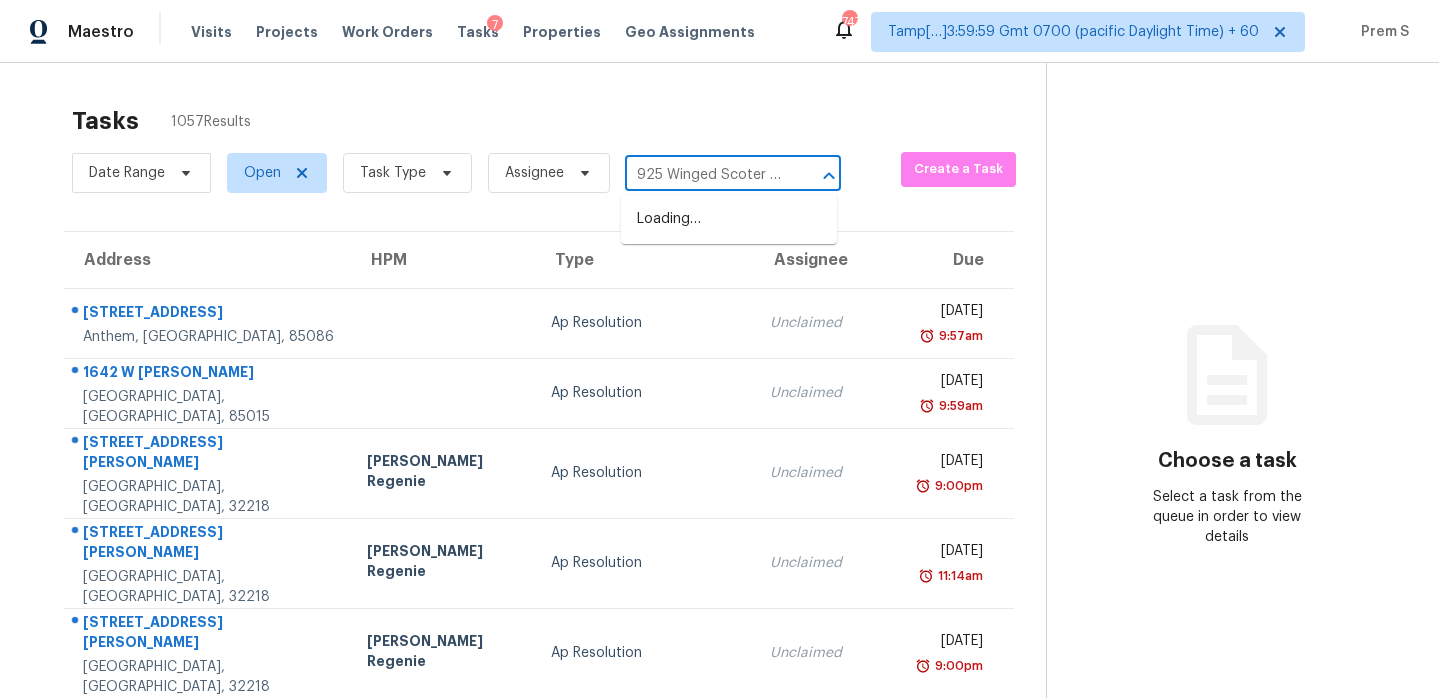 scroll, scrollTop: 0, scrollLeft: 133, axis: horizontal 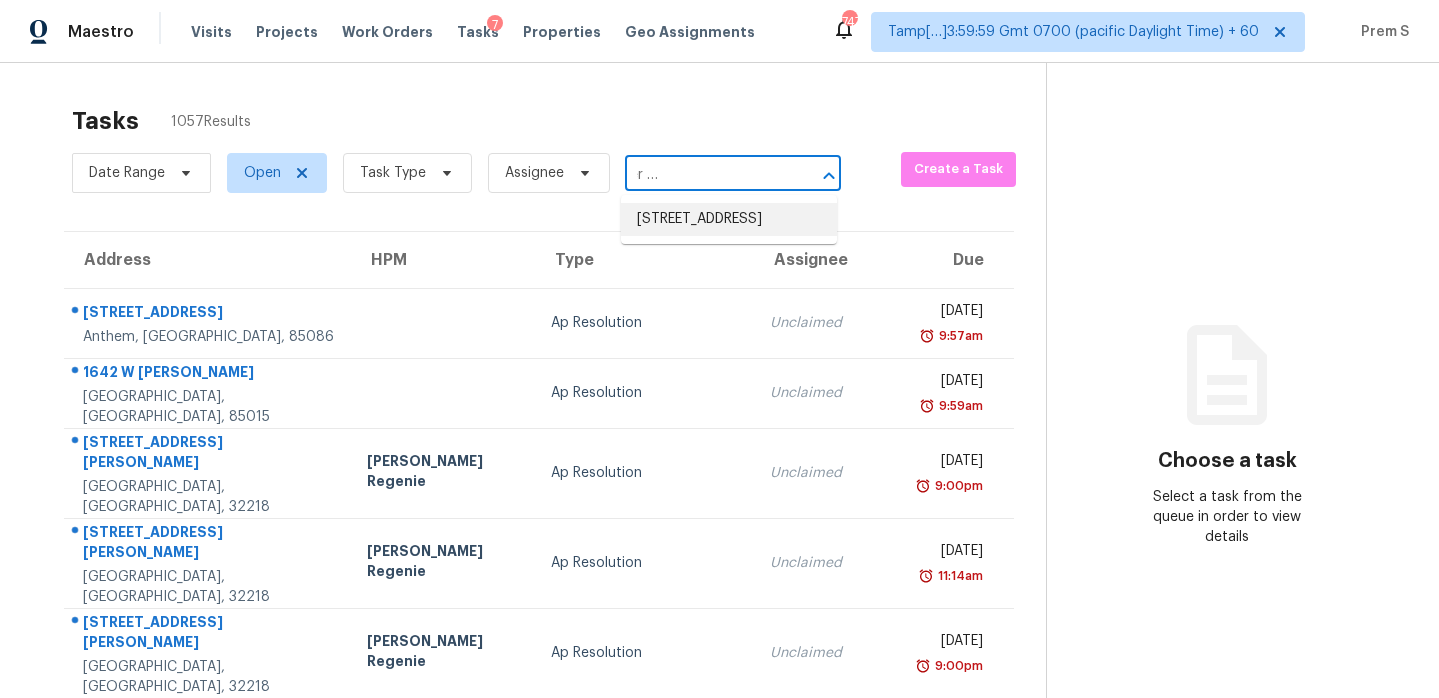click on "[STREET_ADDRESS]" at bounding box center (729, 219) 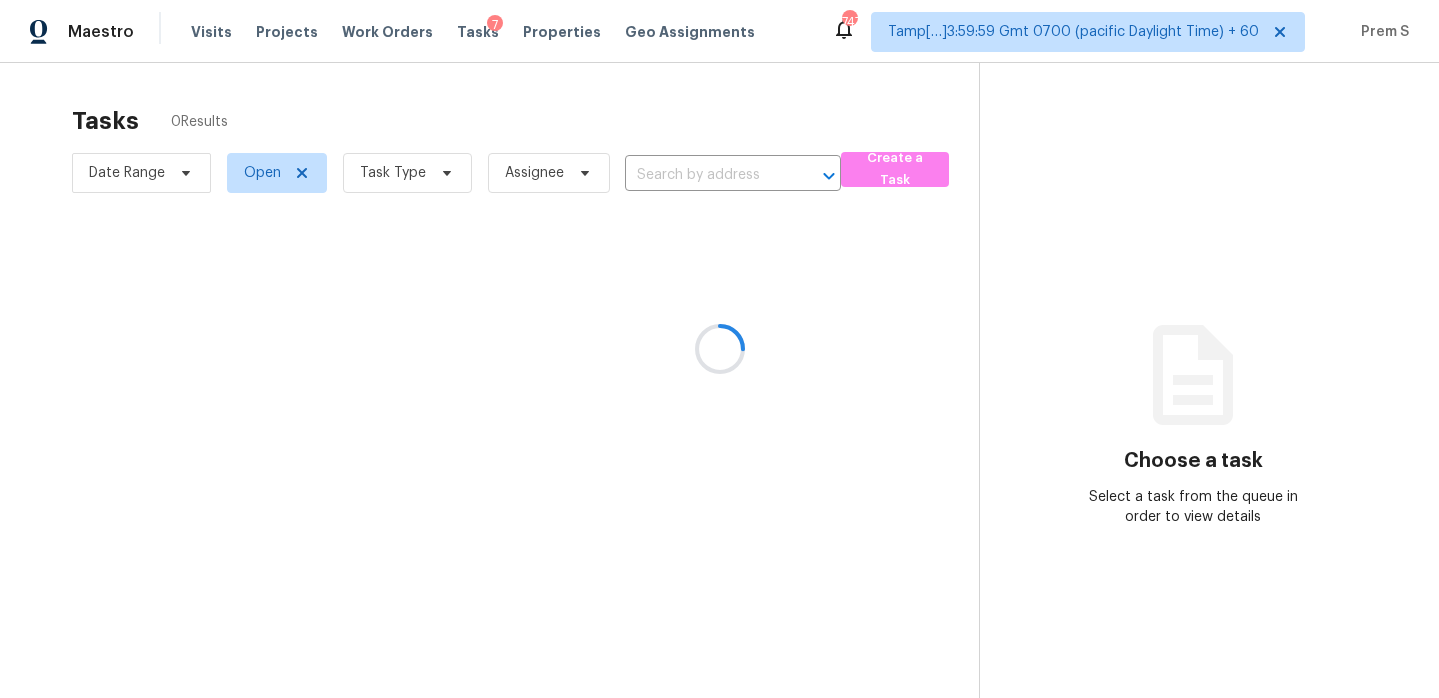 type on "[STREET_ADDRESS]" 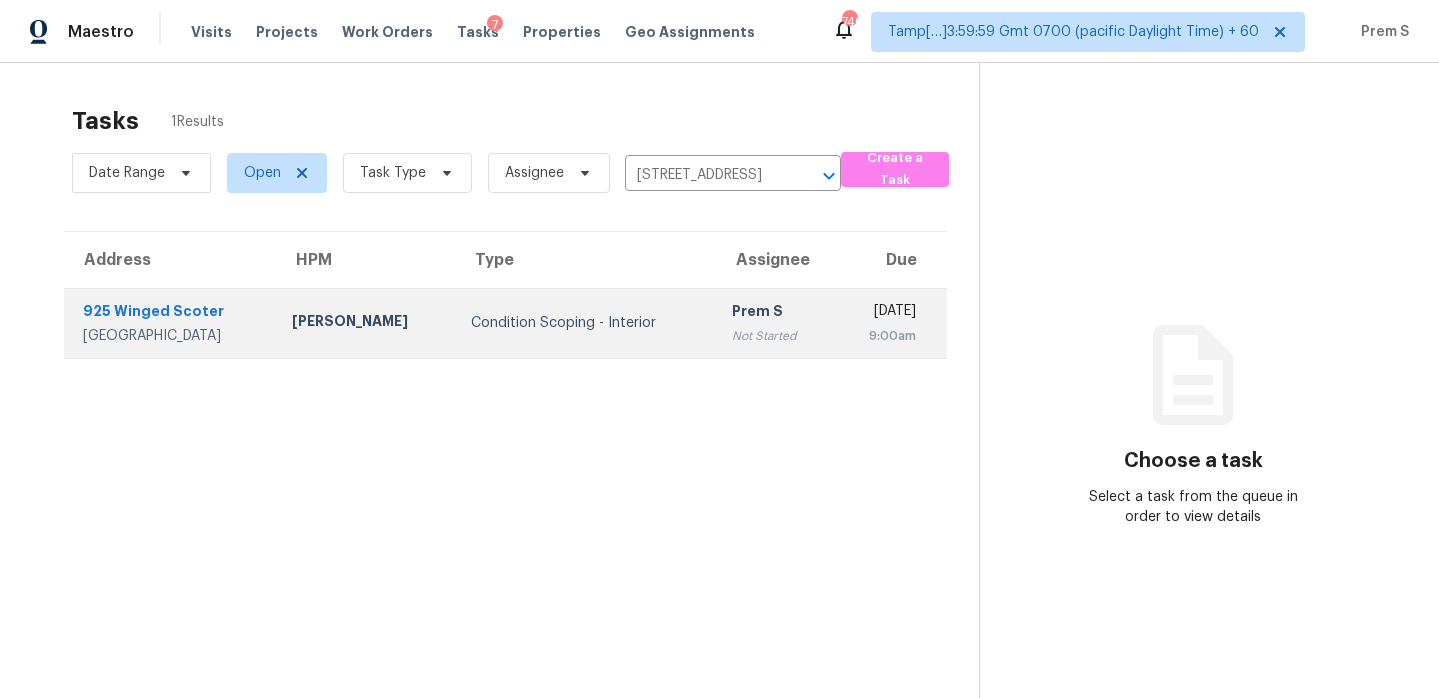 click on "Not Started" at bounding box center (774, 336) 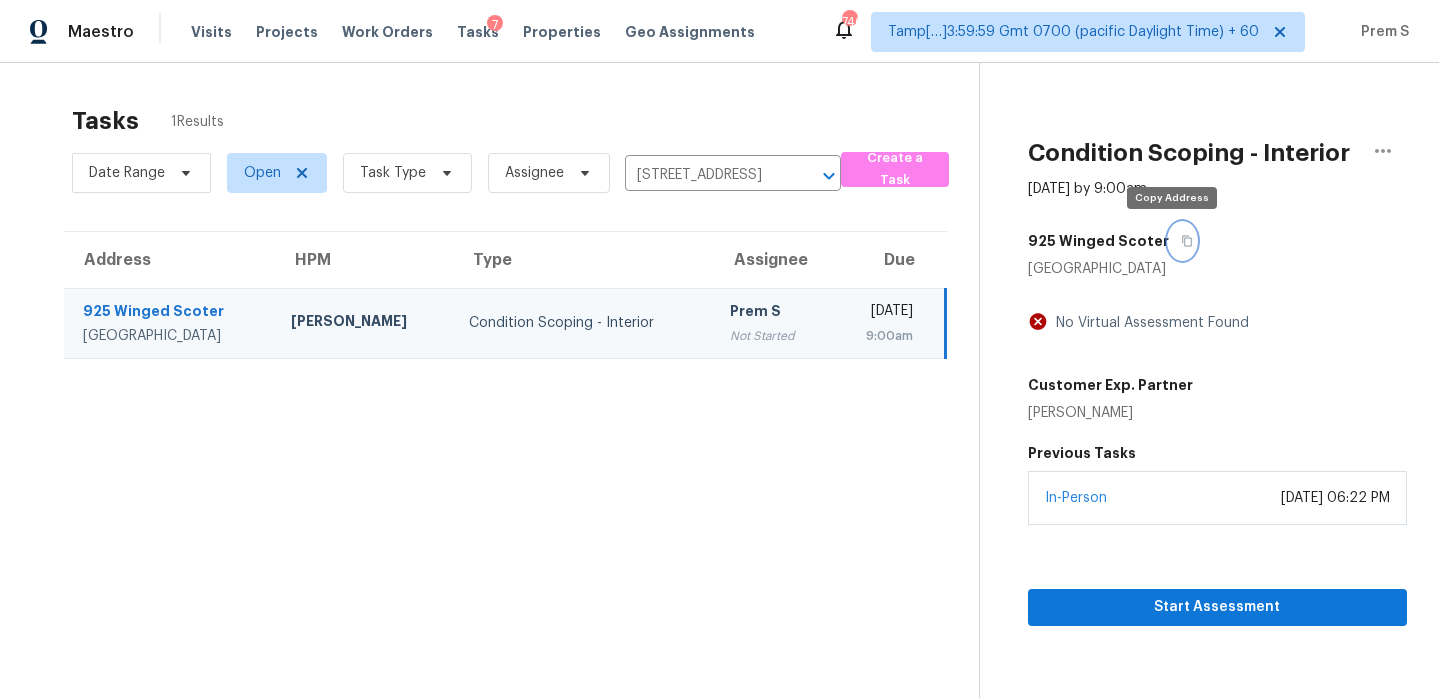 click 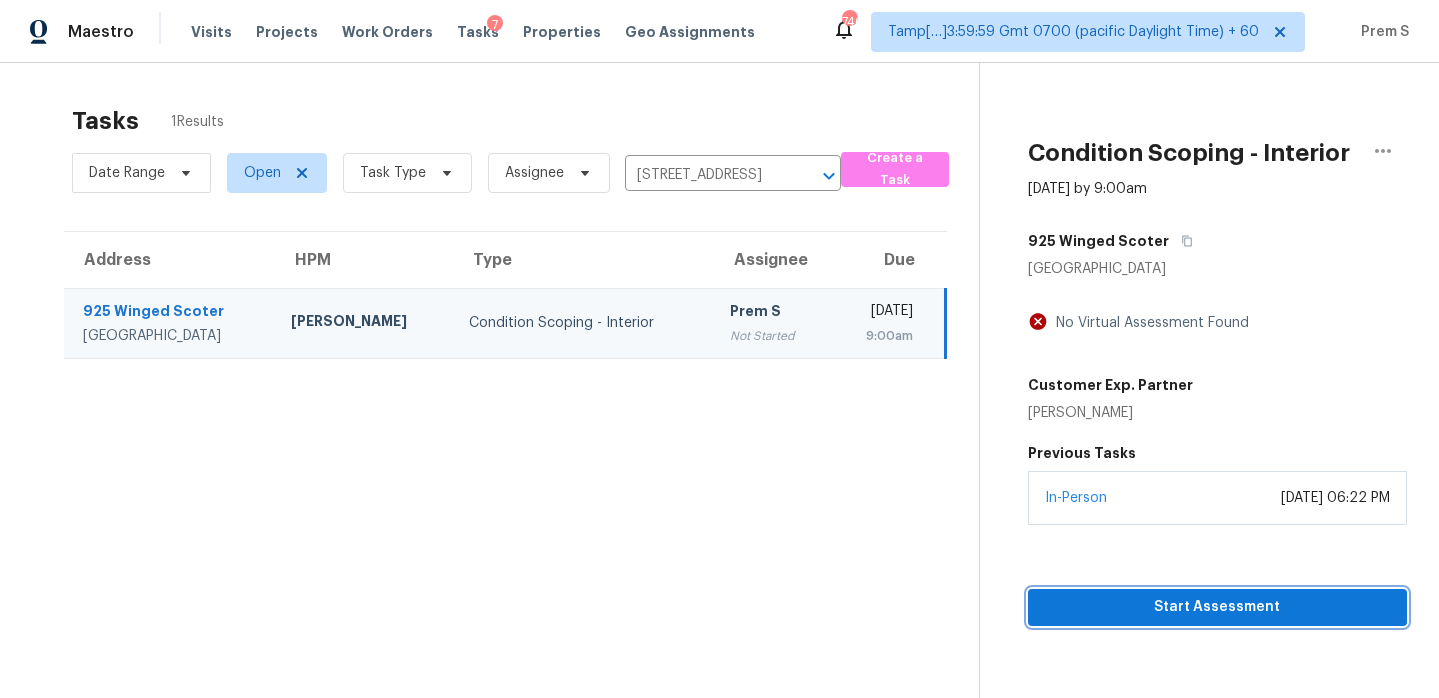 click on "Start Assessment" at bounding box center (1217, 607) 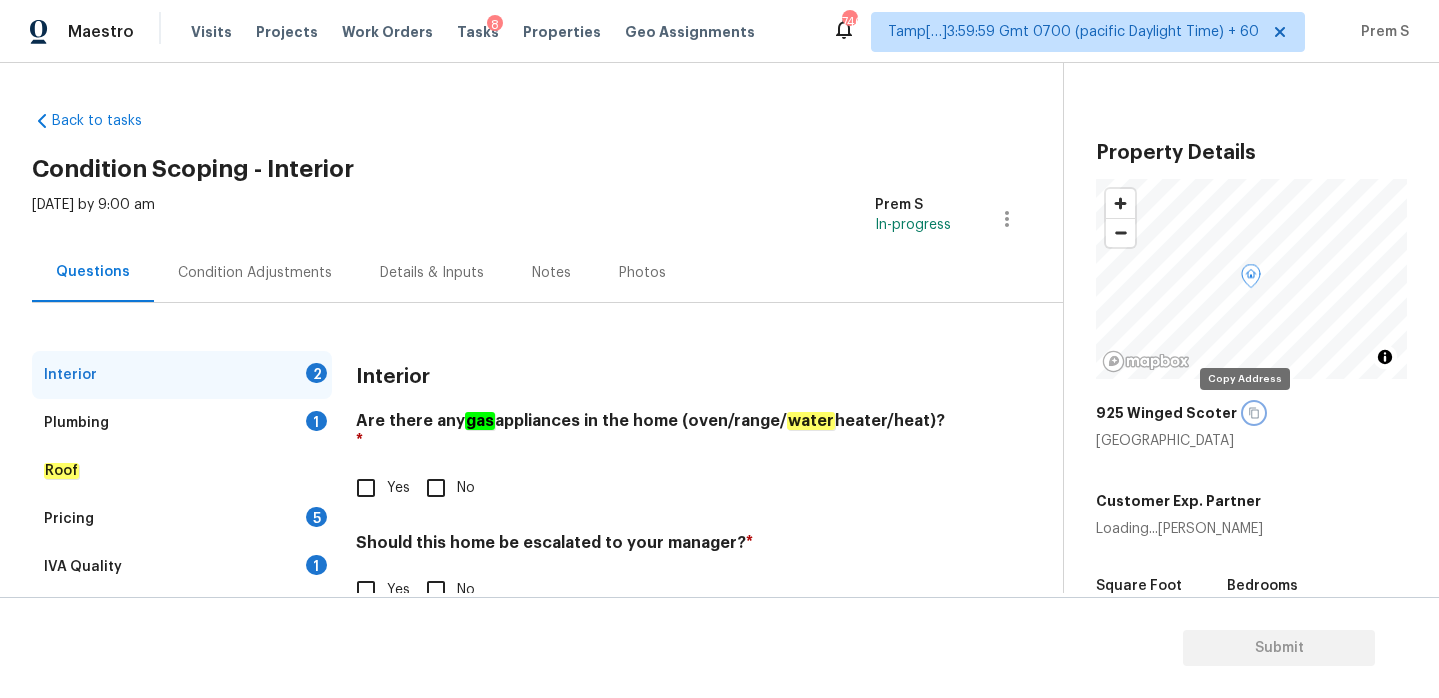 click 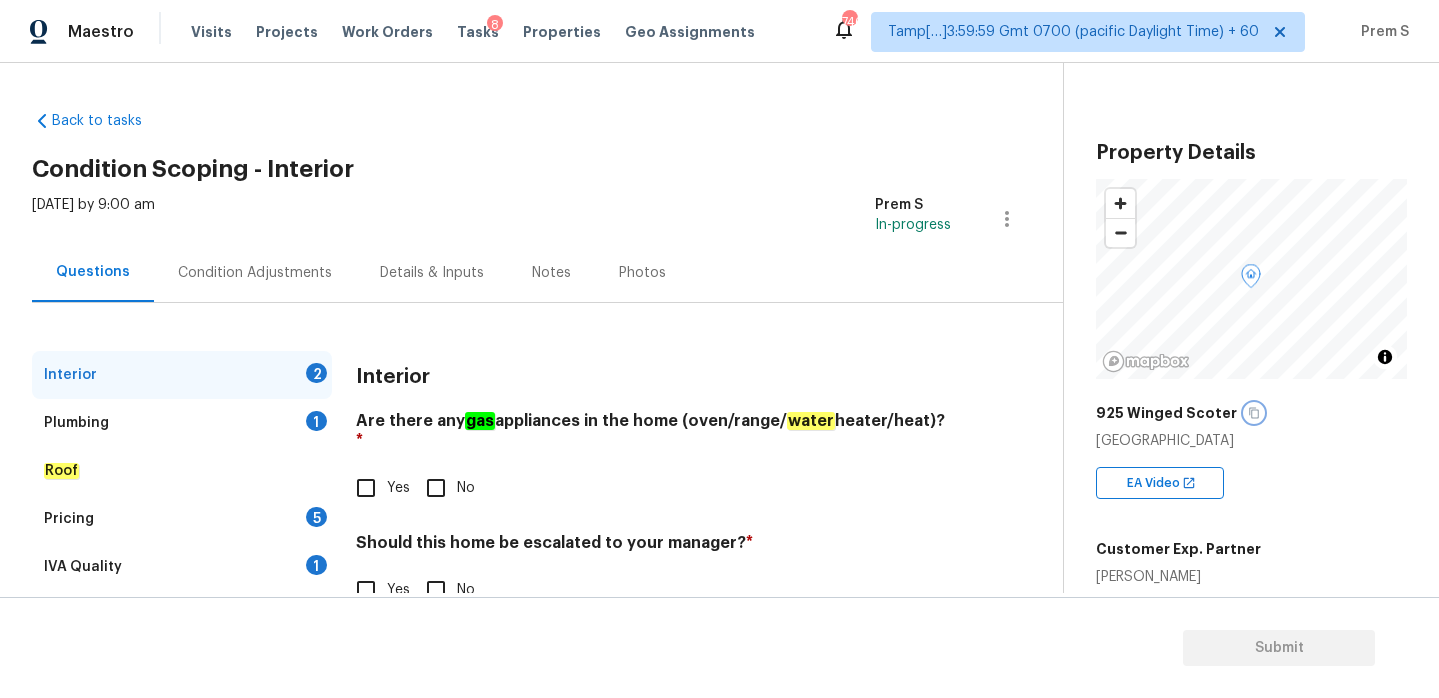 scroll, scrollTop: 52, scrollLeft: 0, axis: vertical 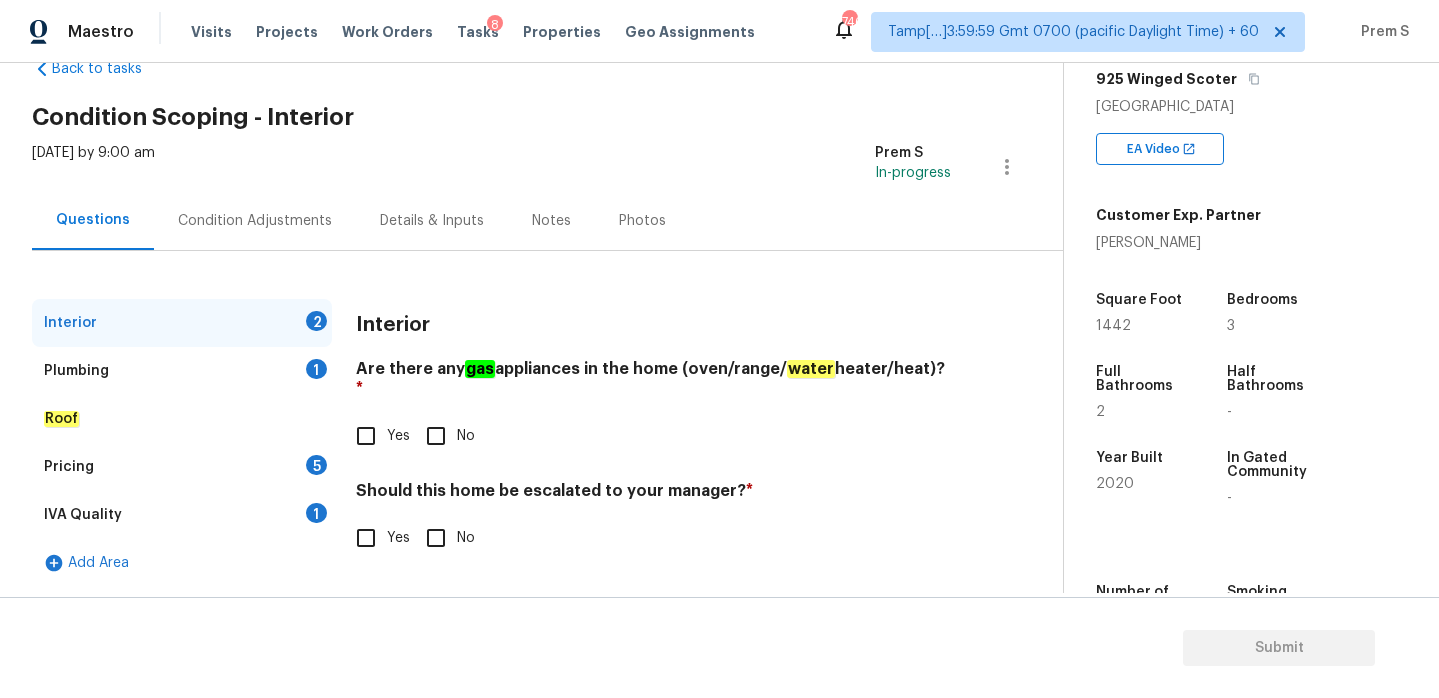 click on "Yes" at bounding box center (398, 436) 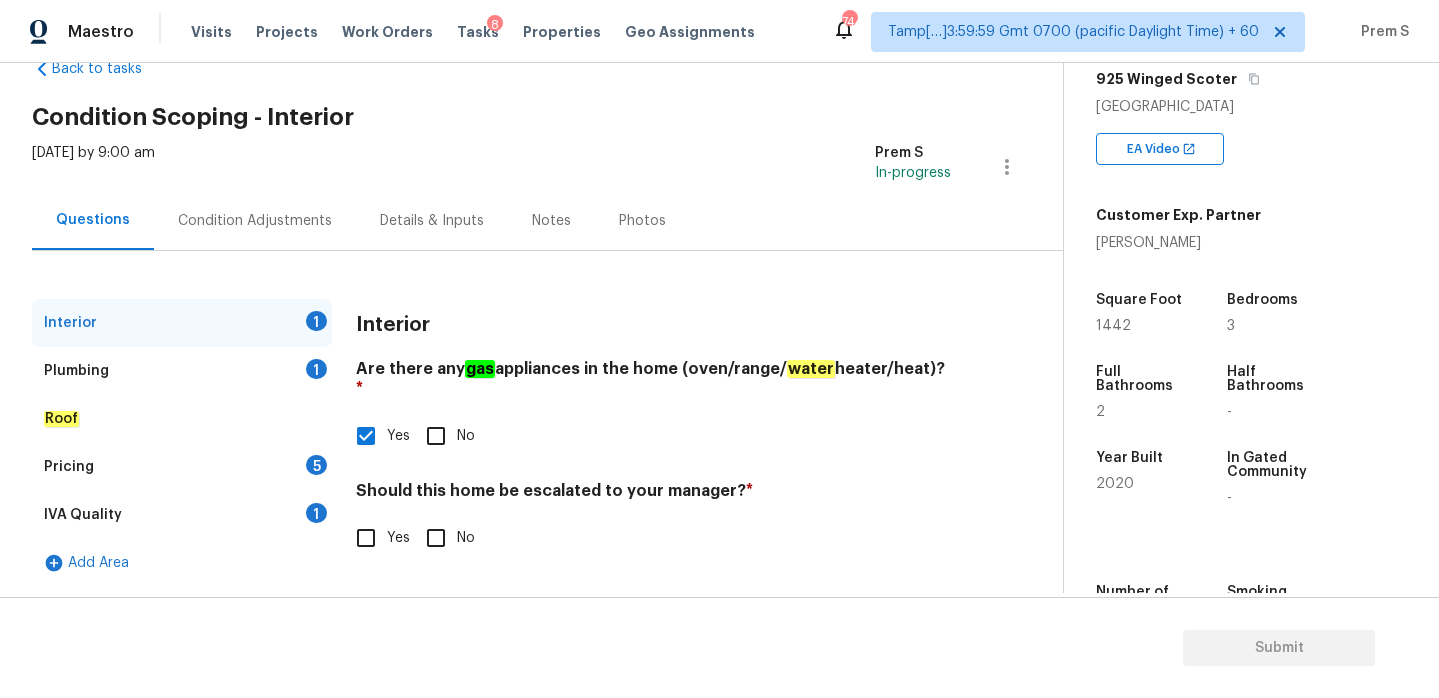 click on "No" at bounding box center (436, 538) 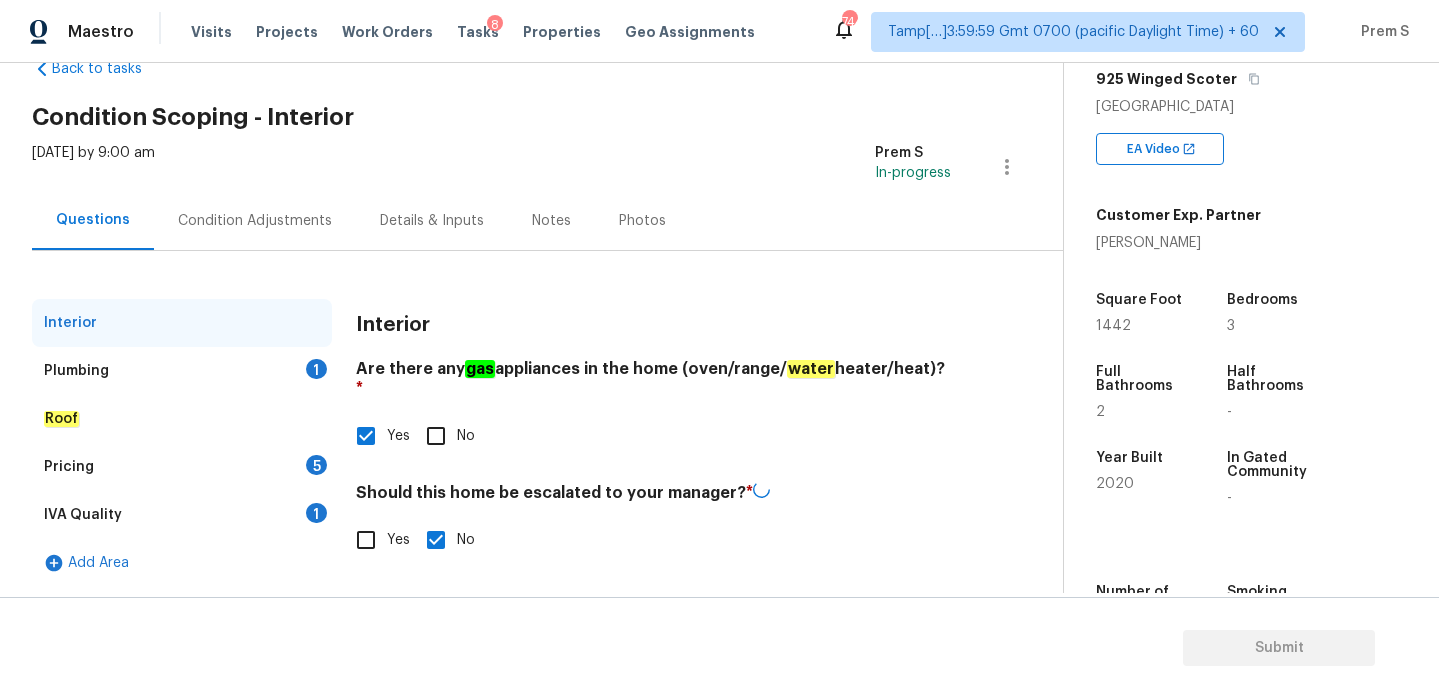 click on "Plumbing 1" at bounding box center (182, 371) 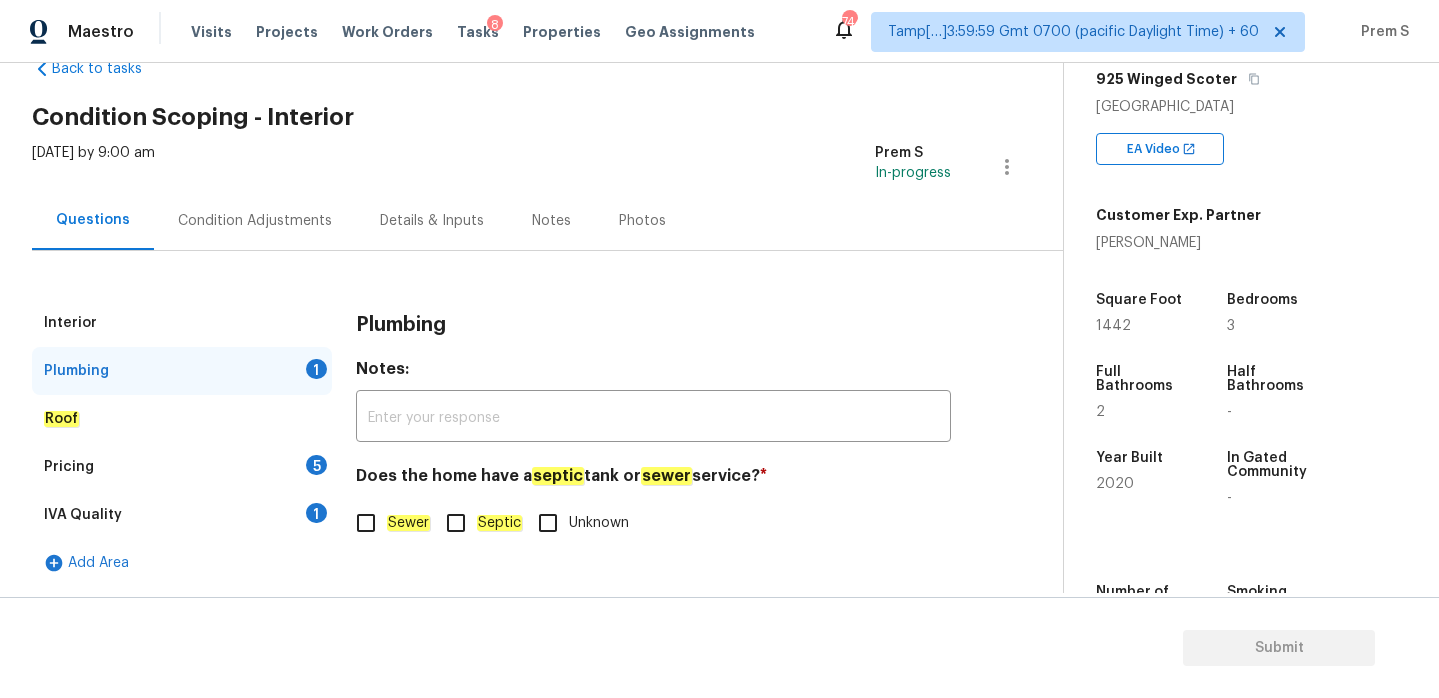 click on "Sewer" at bounding box center [366, 523] 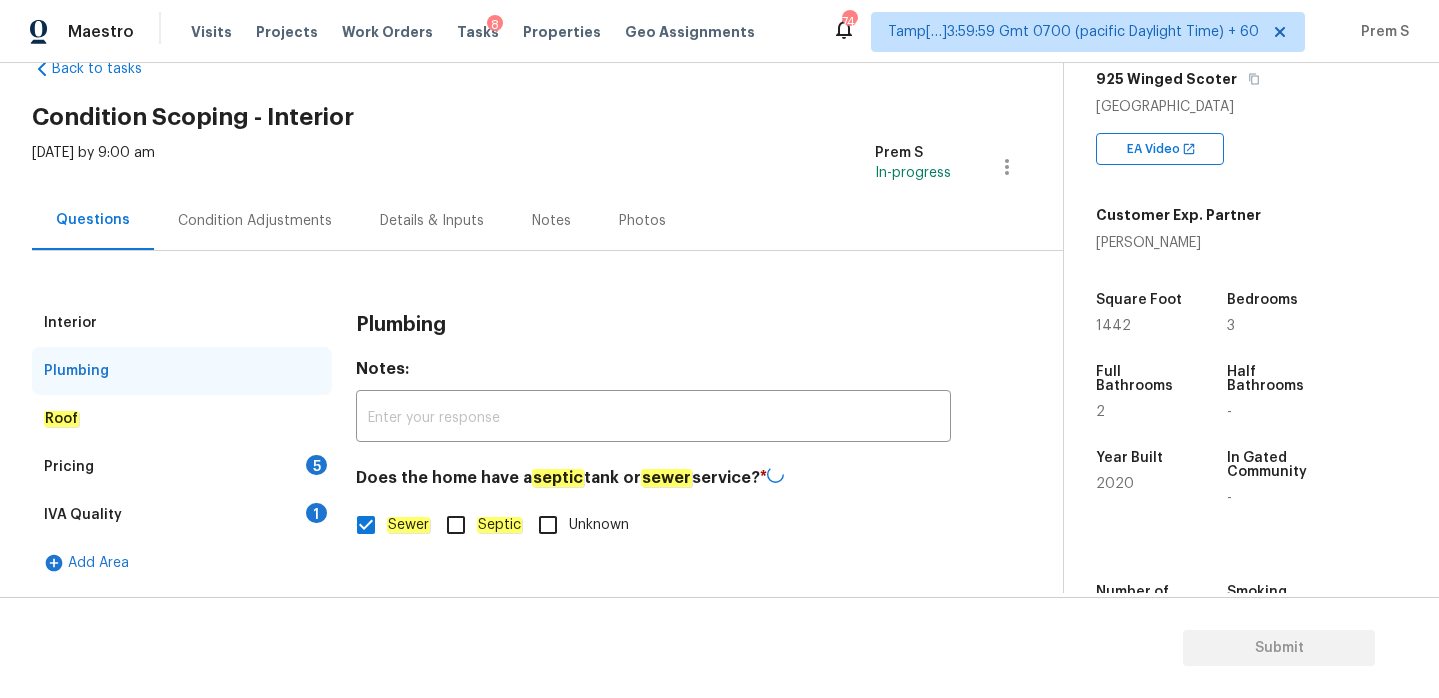 click on "Pricing 5" at bounding box center [182, 467] 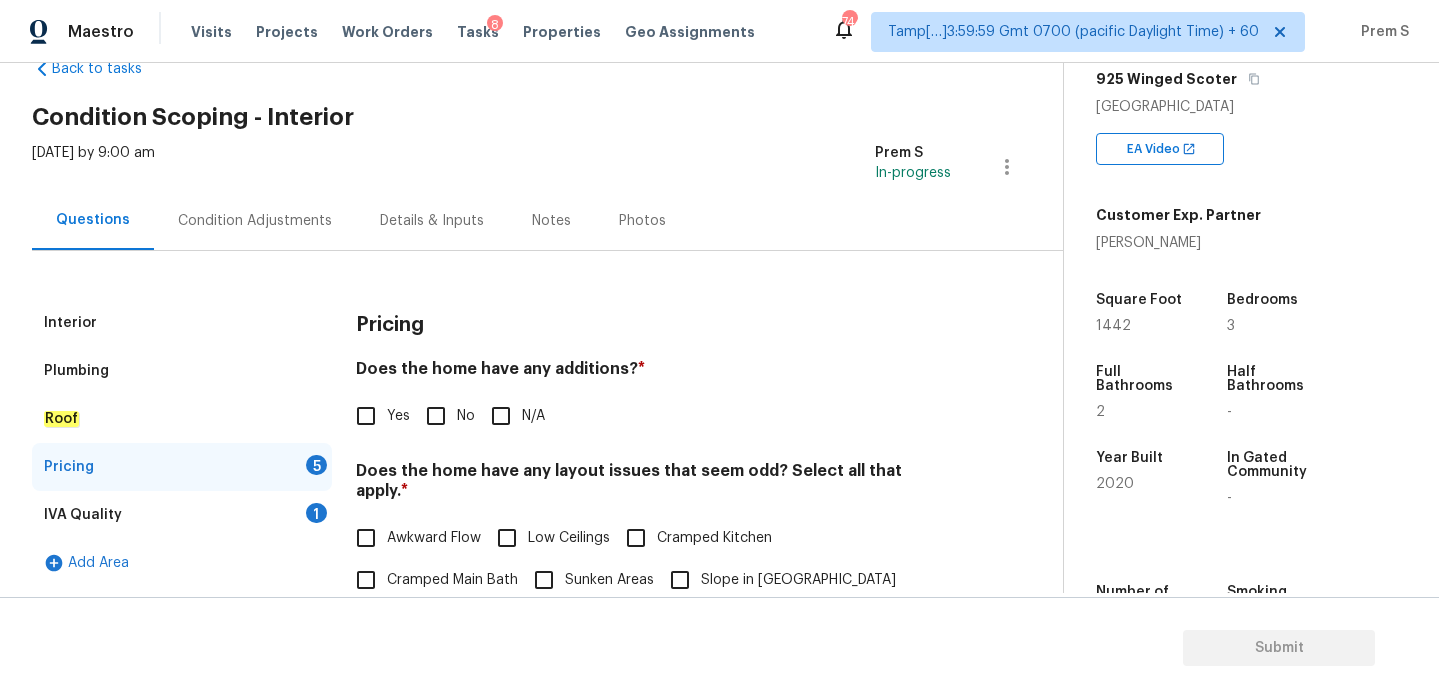 click on "No" at bounding box center [436, 416] 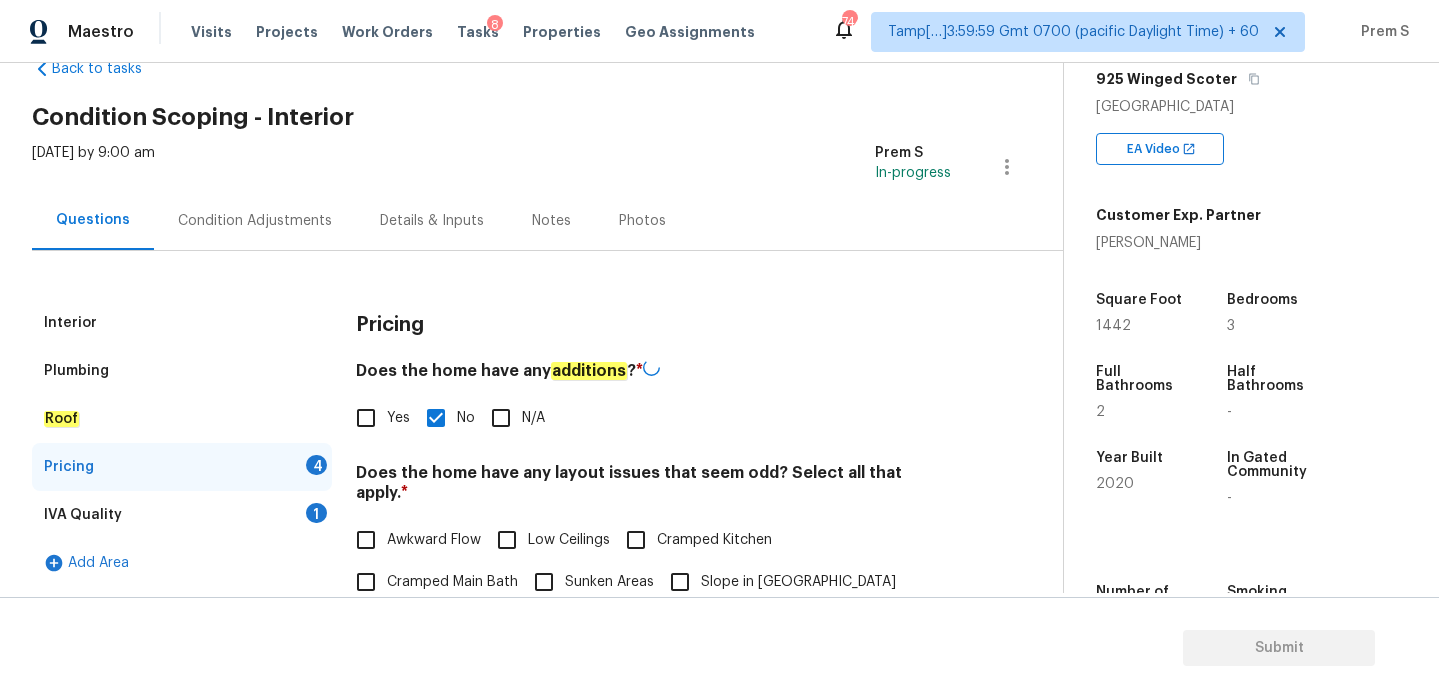 scroll, scrollTop: 335, scrollLeft: 0, axis: vertical 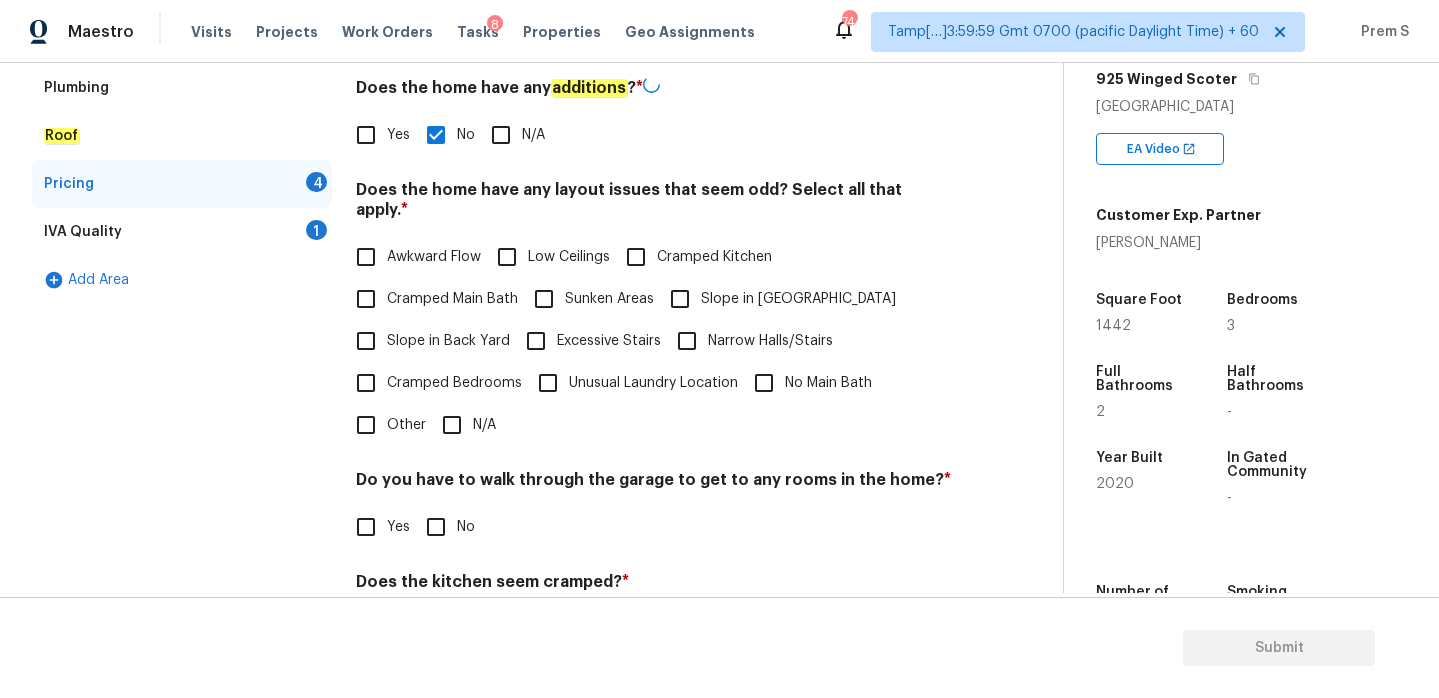 click on "N/A" at bounding box center [452, 425] 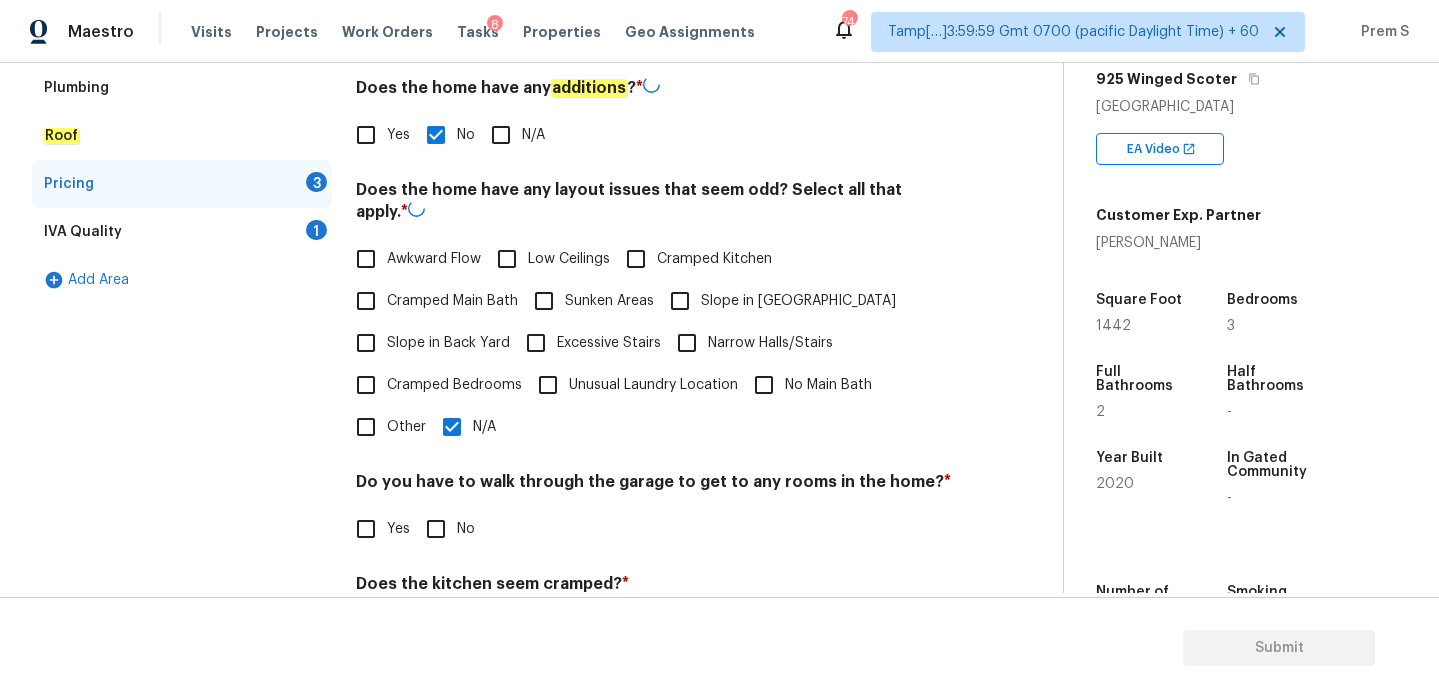 click on "No" at bounding box center (436, 529) 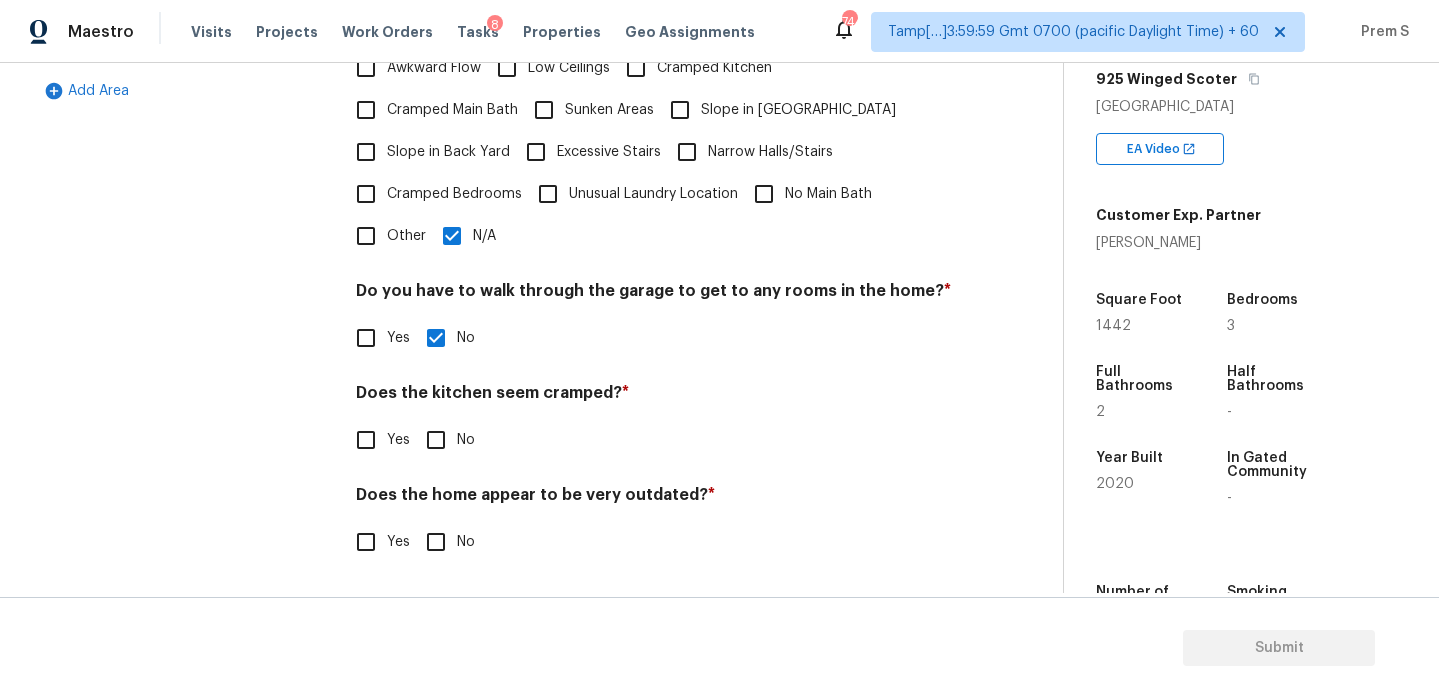 scroll, scrollTop: 502, scrollLeft: 0, axis: vertical 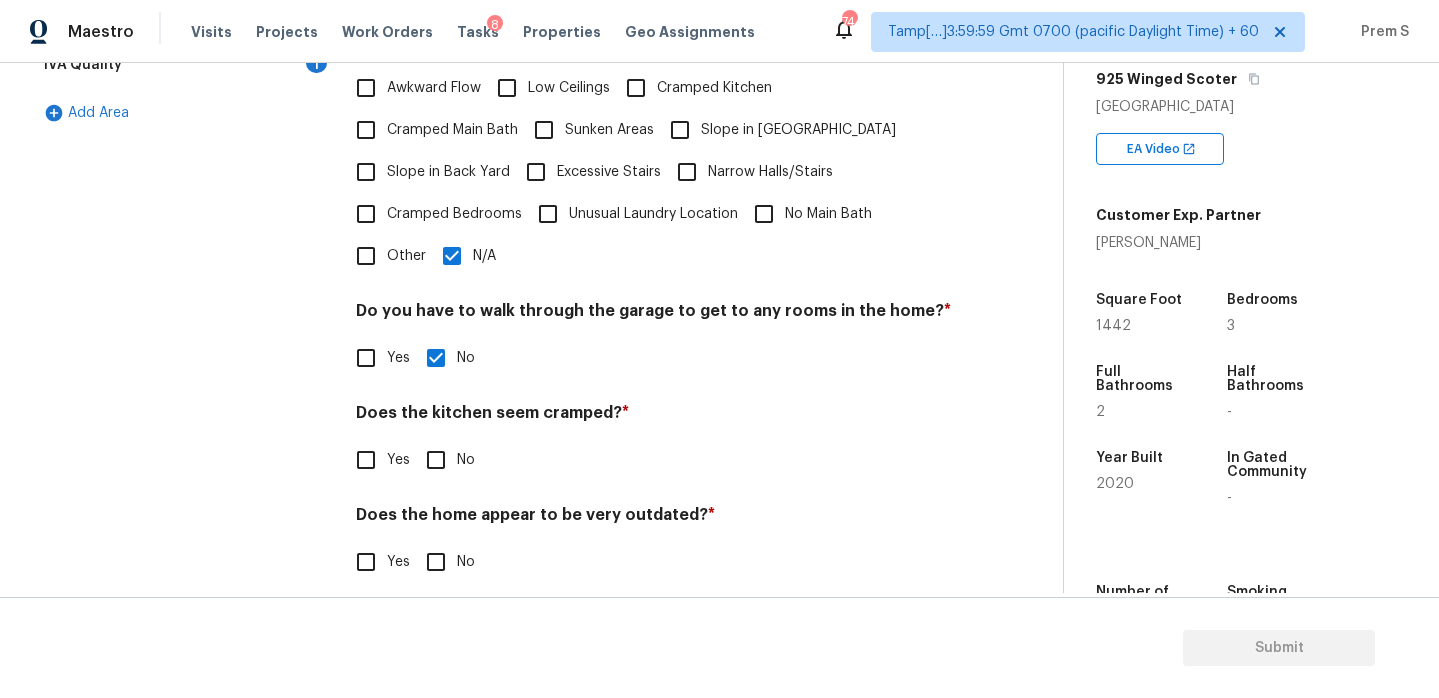 click on "Pricing Does the home have any  additions ?  * Yes No N/A Does the home have any layout issues that seem odd? Select all that apply.  * Awkward Flow Low Ceilings Cramped Kitchen Cramped Main Bath Sunken Areas Slope in Front Yard Slope in Back Yard Excessive Stairs Narrow Halls/Stairs Cramped Bedrooms Unusual Laundry Location No Main Bath Other N/A Do you have to walk through the garage to get to any rooms in the home?  * Yes No Does the kitchen seem cramped?  * Yes No Does the home appear to be very outdated?  * Yes No" at bounding box center [653, 228] 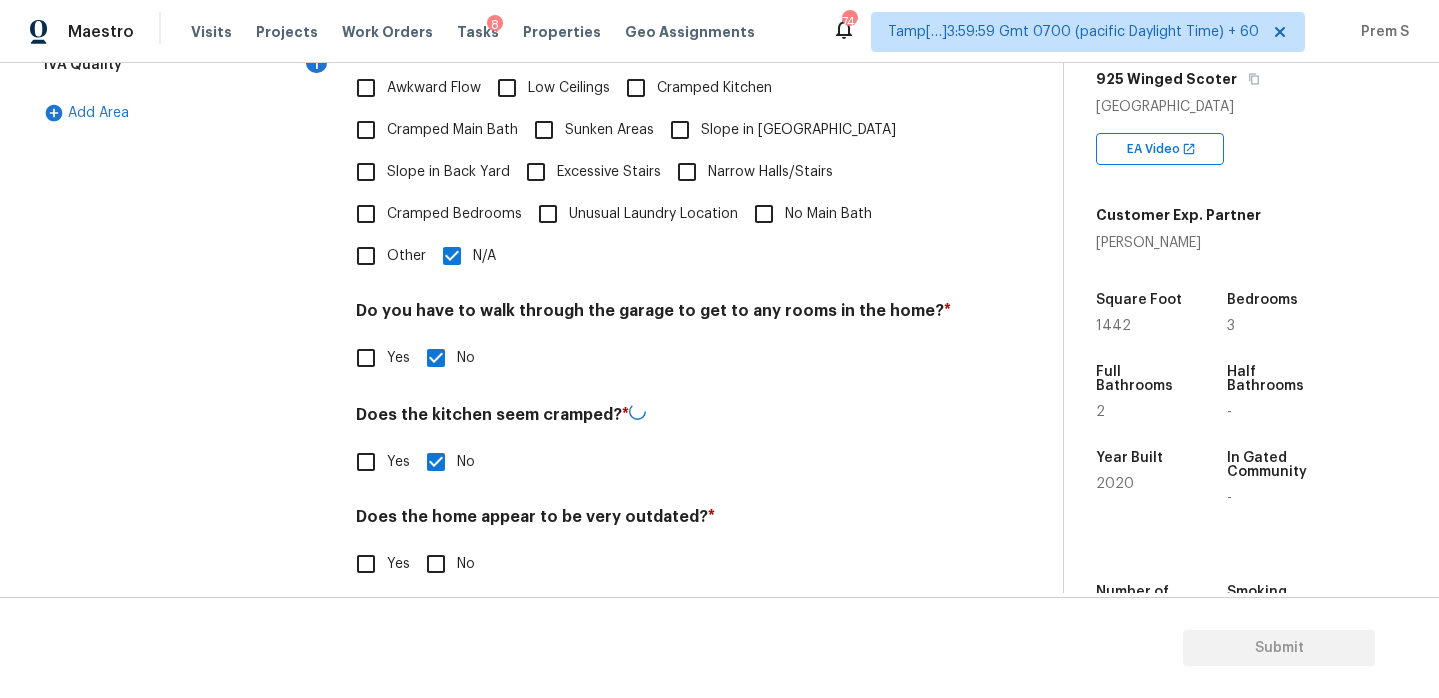 click on "No" at bounding box center (436, 564) 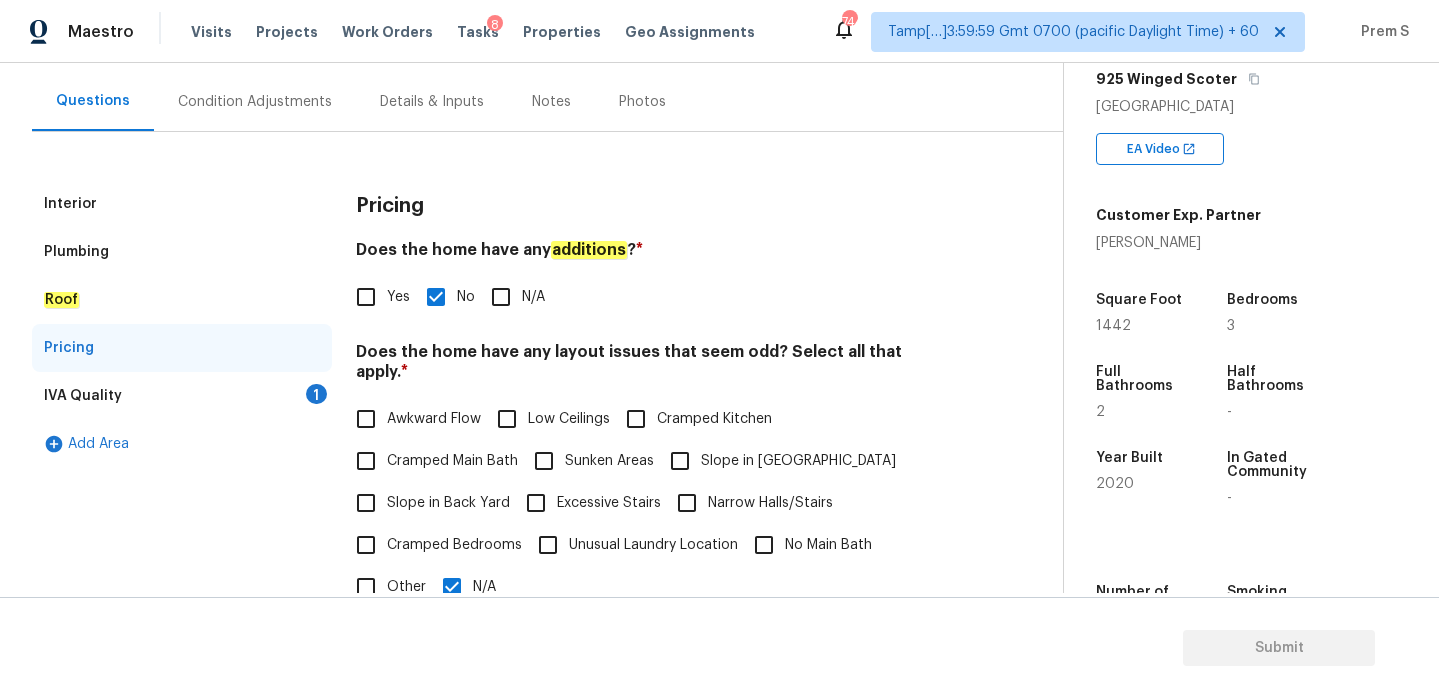 click on "1" at bounding box center [316, 394] 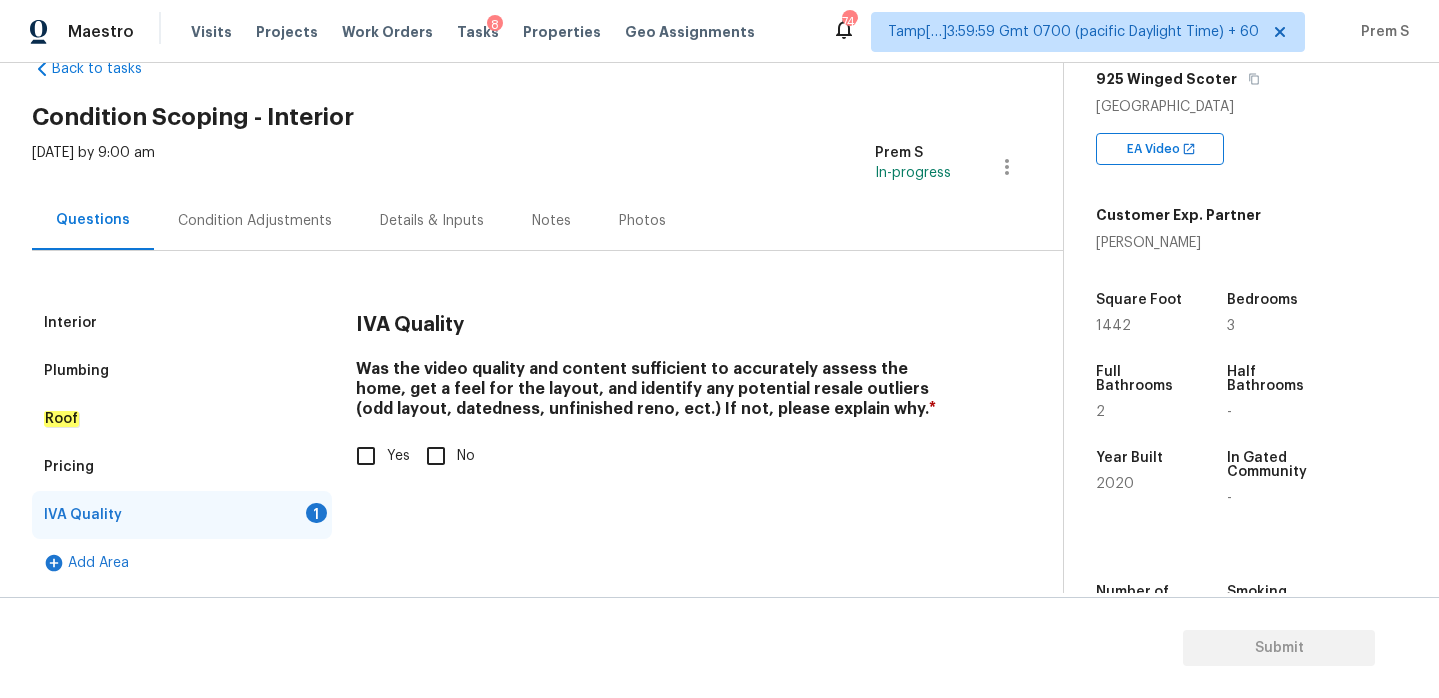 click on "Yes" at bounding box center (366, 456) 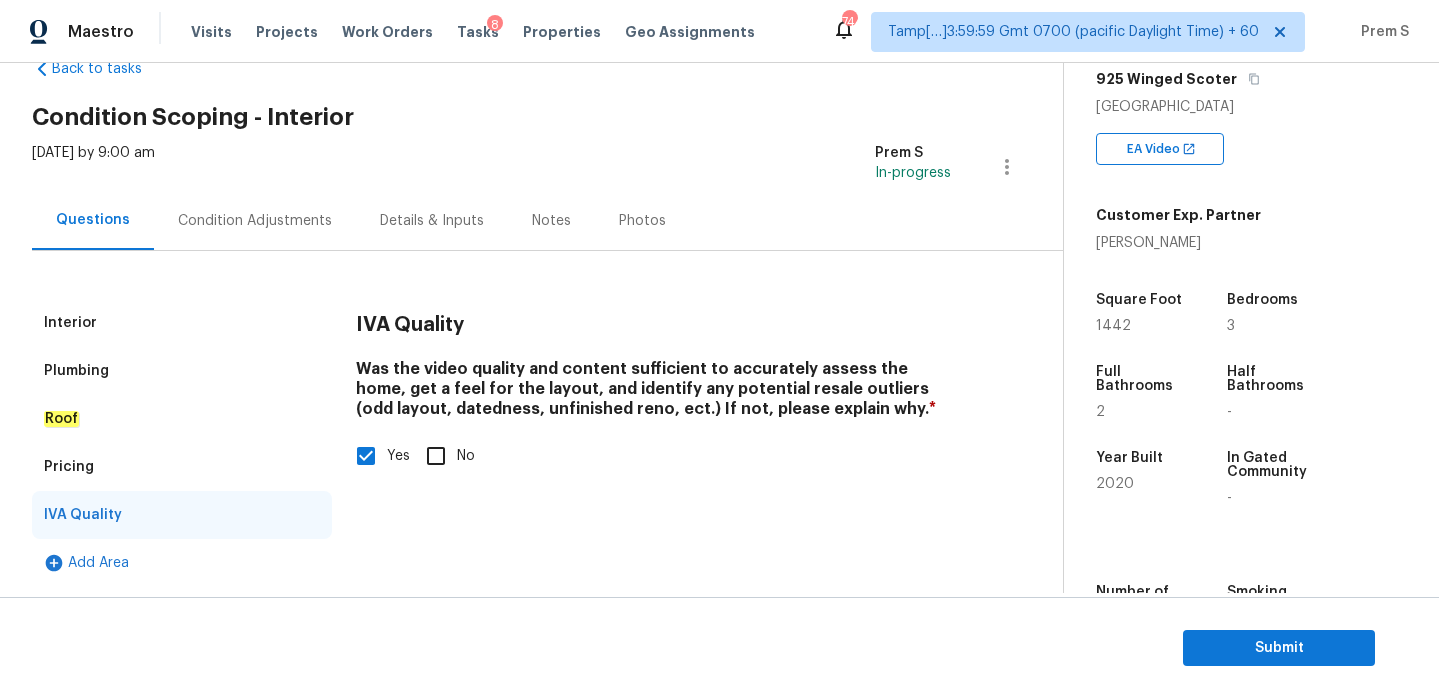 click on "Condition Adjustments" at bounding box center (255, 221) 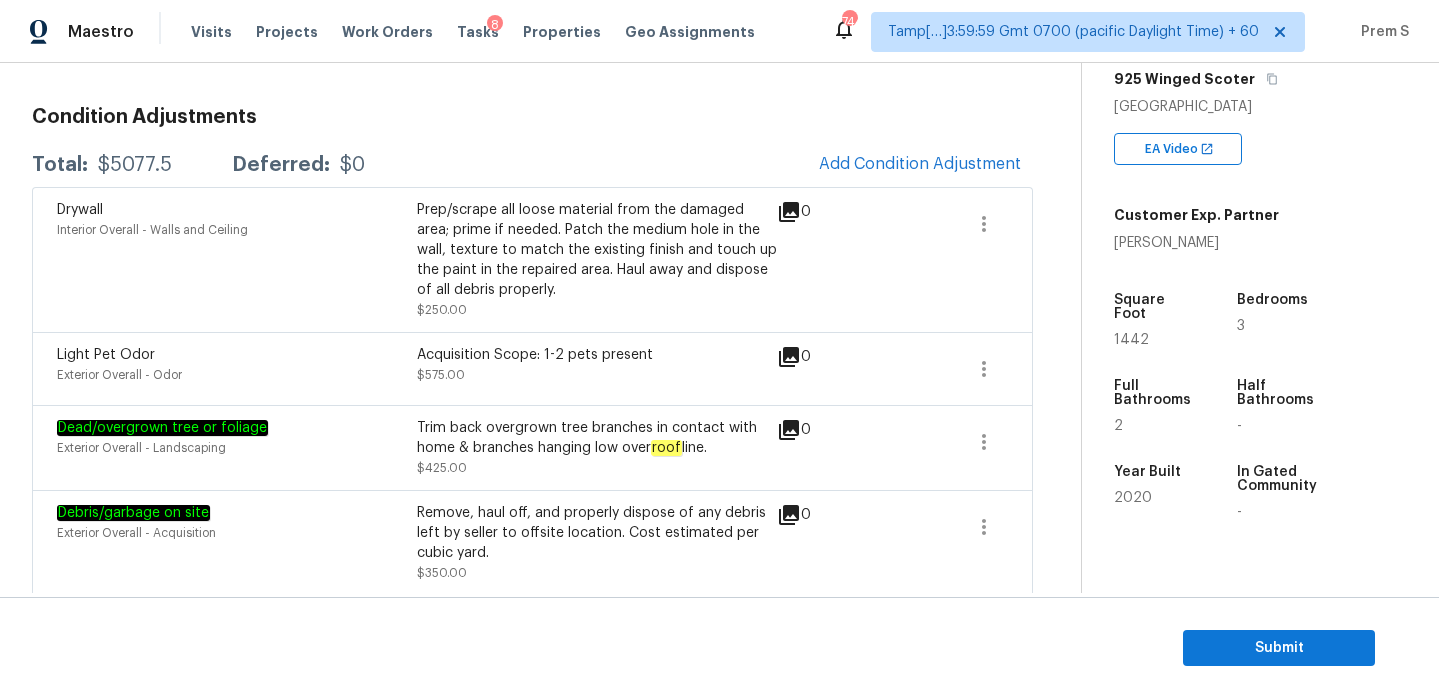 scroll, scrollTop: 410, scrollLeft: 0, axis: vertical 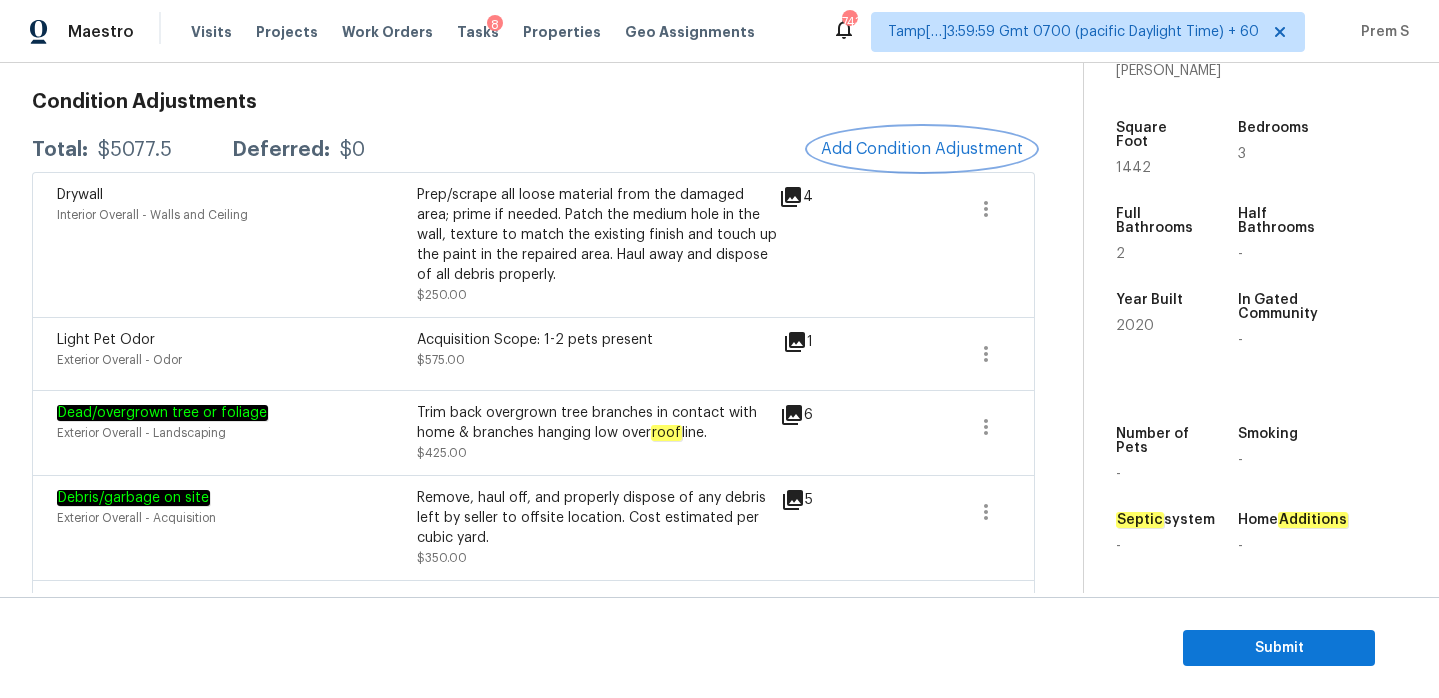 click on "Add Condition Adjustment" at bounding box center [922, 149] 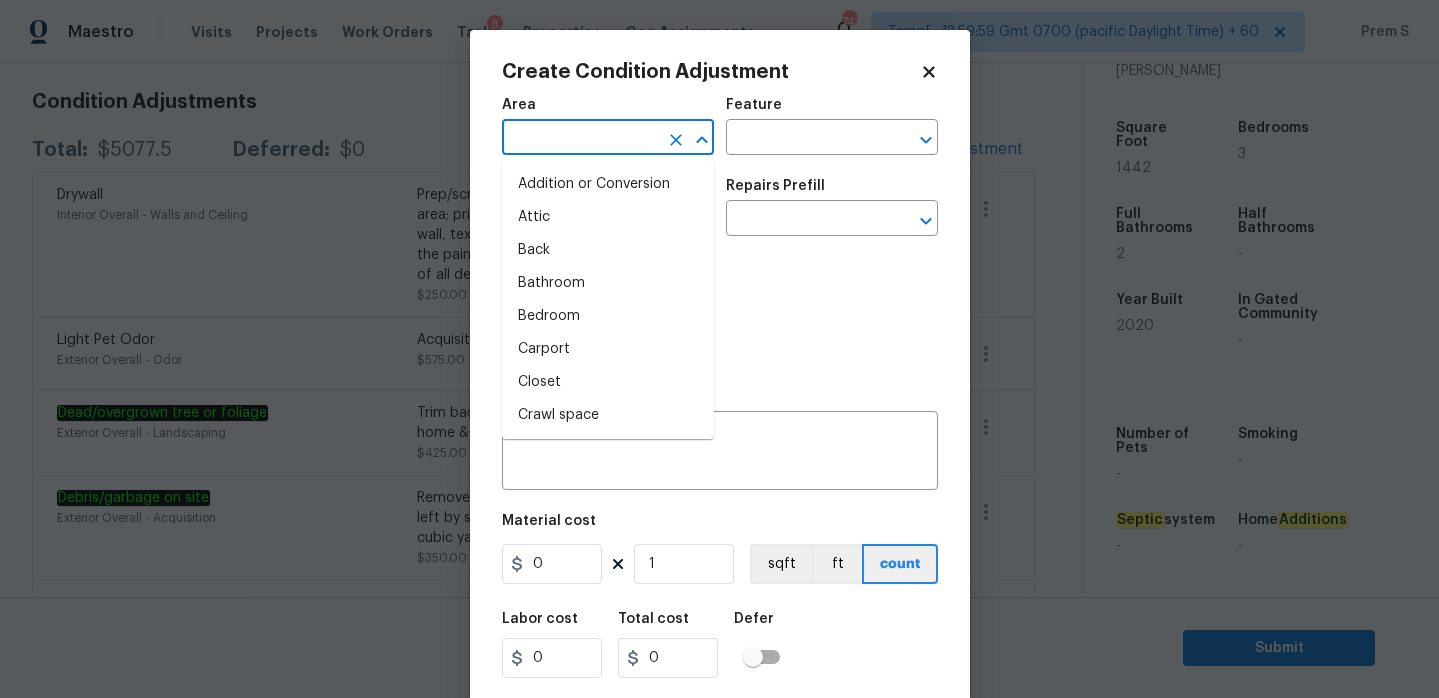 click at bounding box center (580, 139) 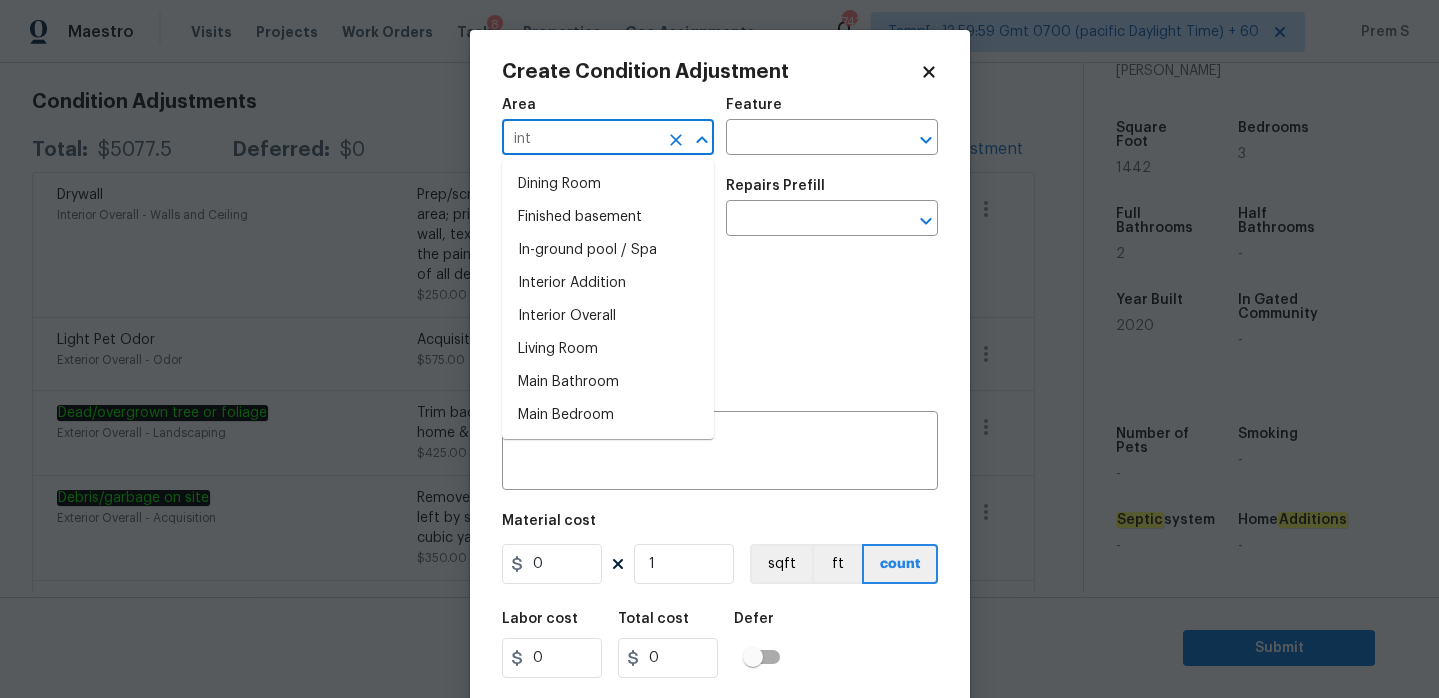 type on "inte" 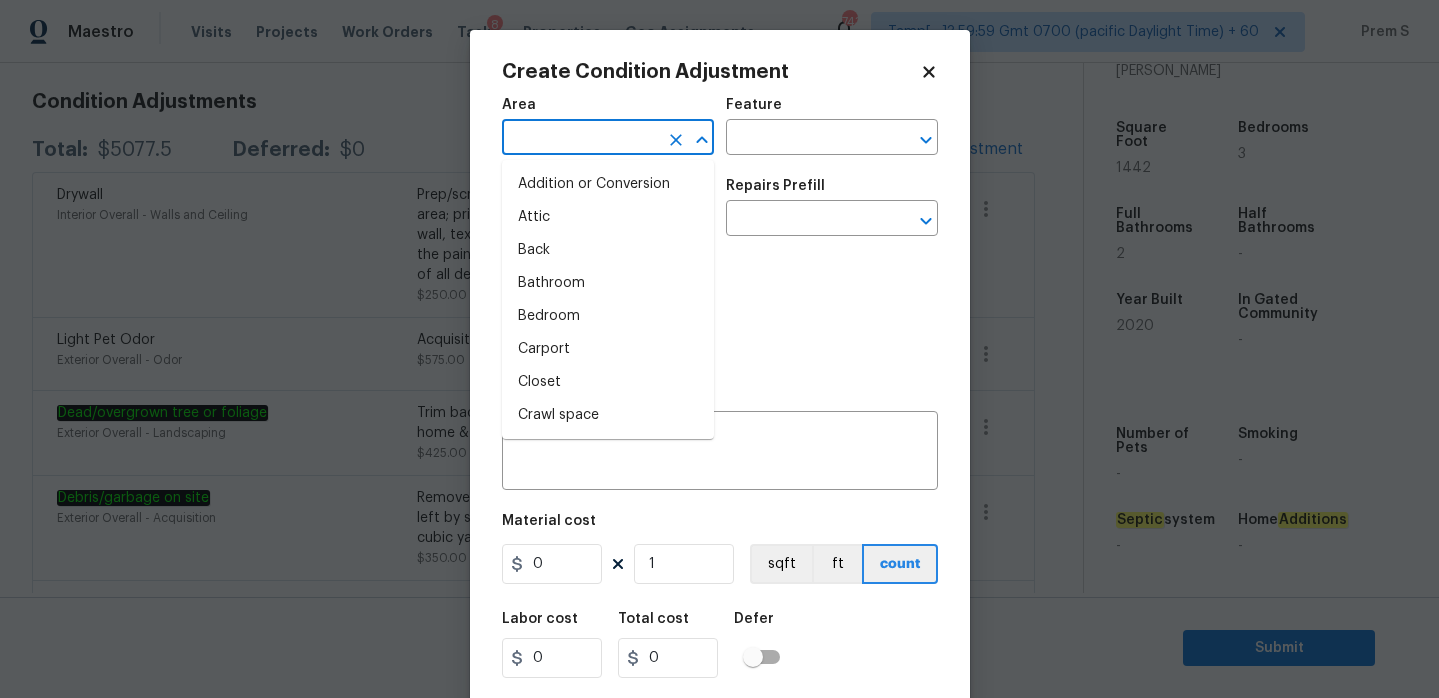 type on "r" 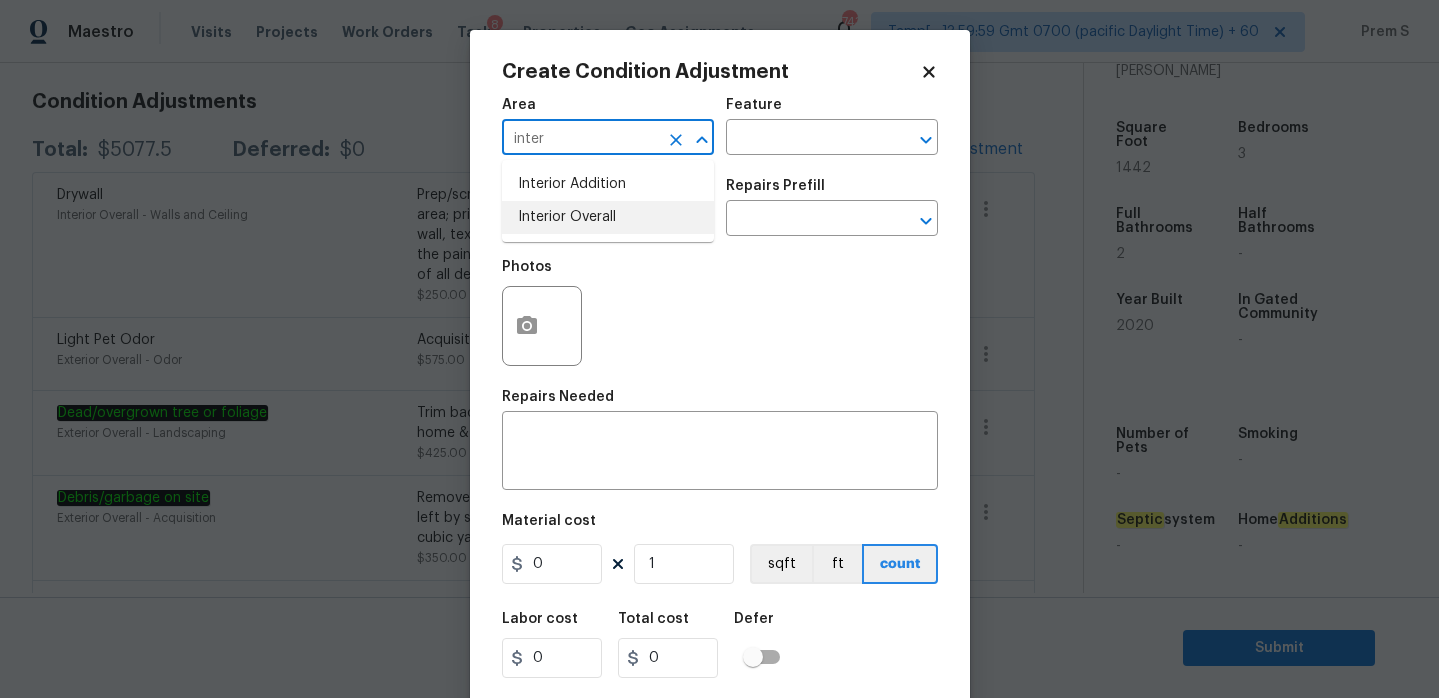 click on "Interior Overall" at bounding box center (608, 217) 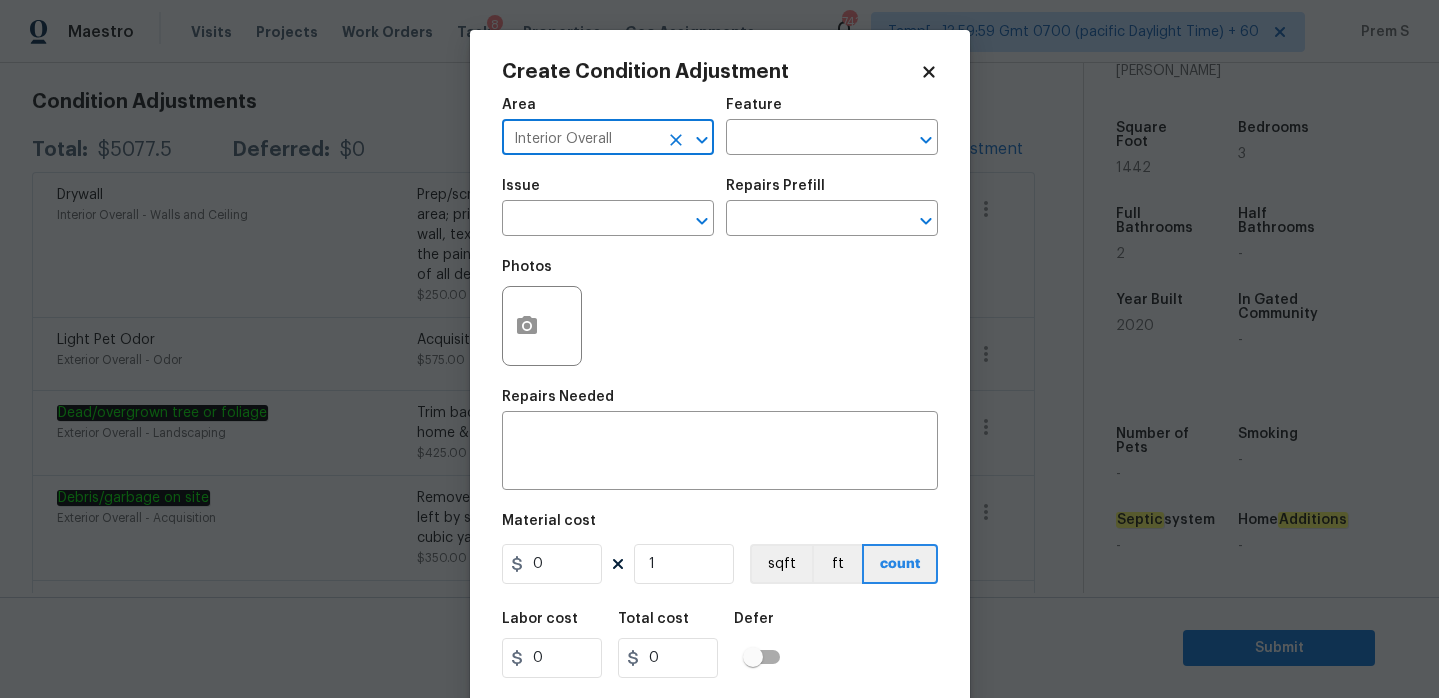 type on "Interior Overall" 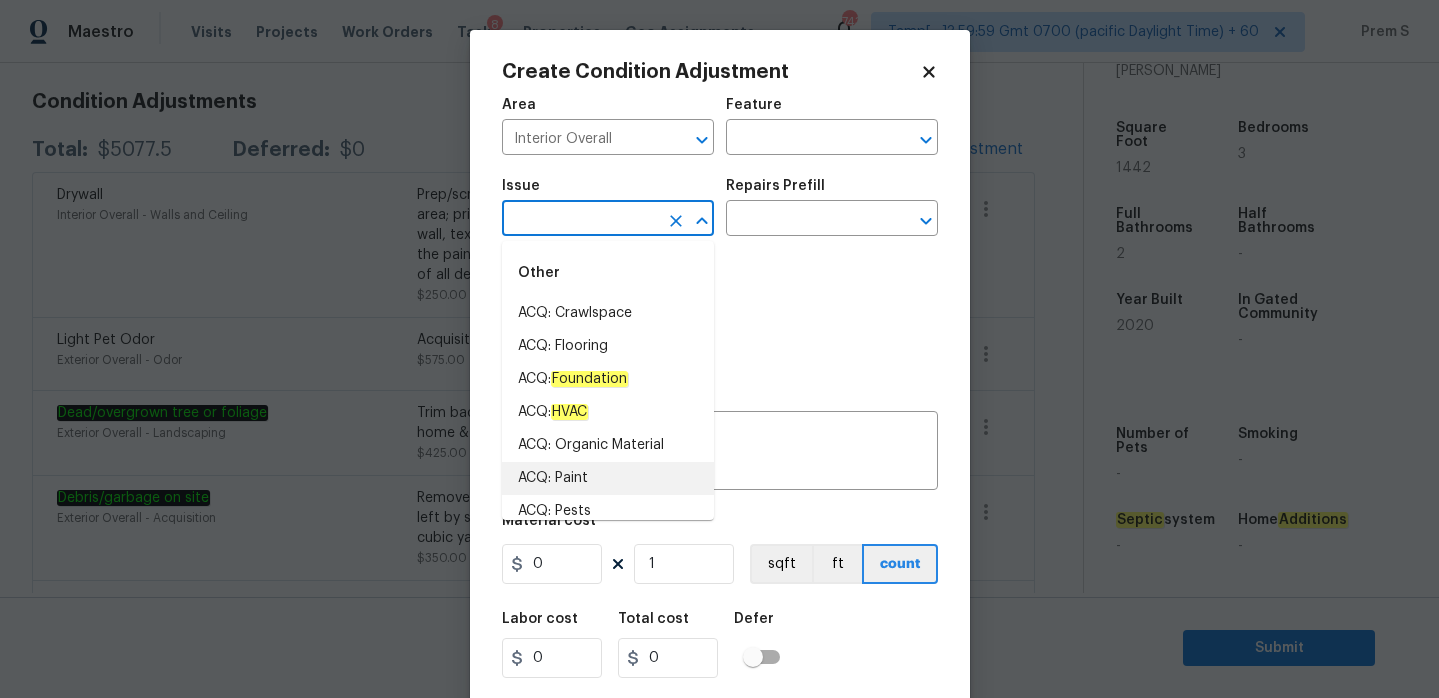 click on "ACQ: Paint" at bounding box center [608, 478] 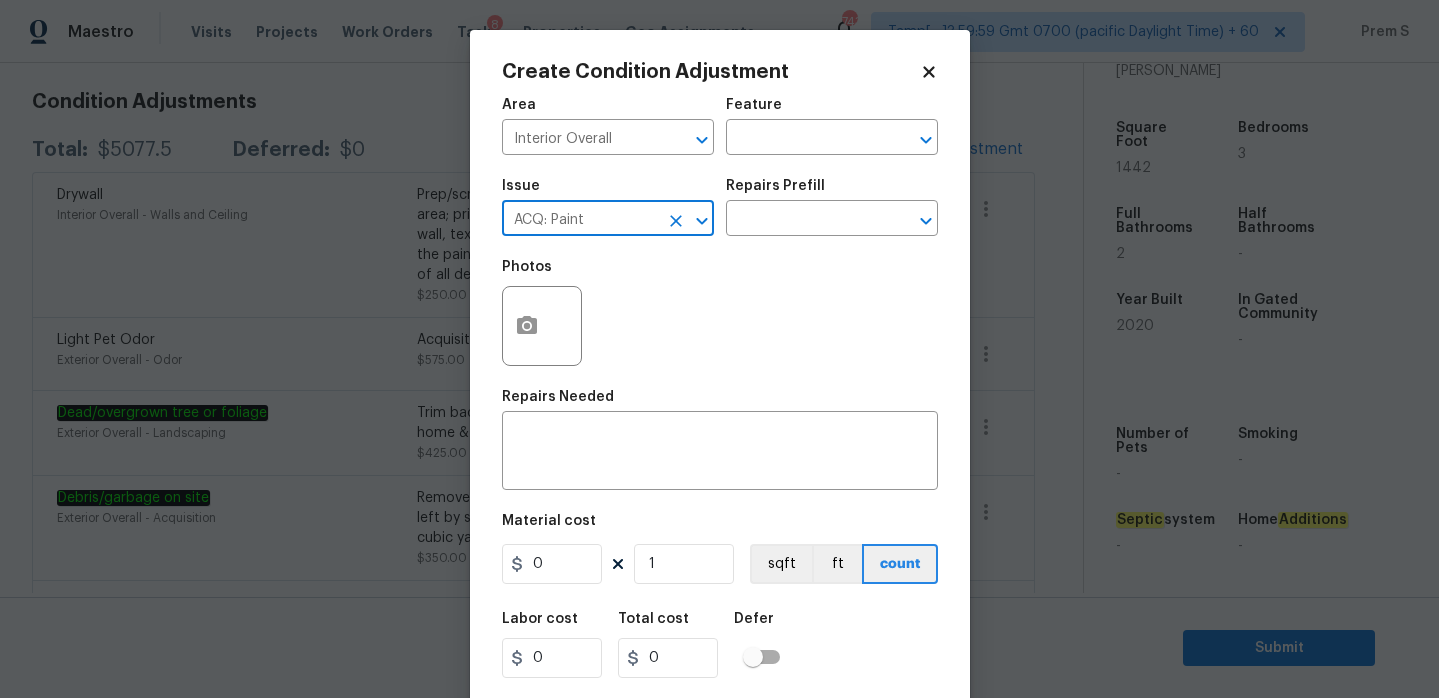 click on "Repairs Prefill" at bounding box center (832, 192) 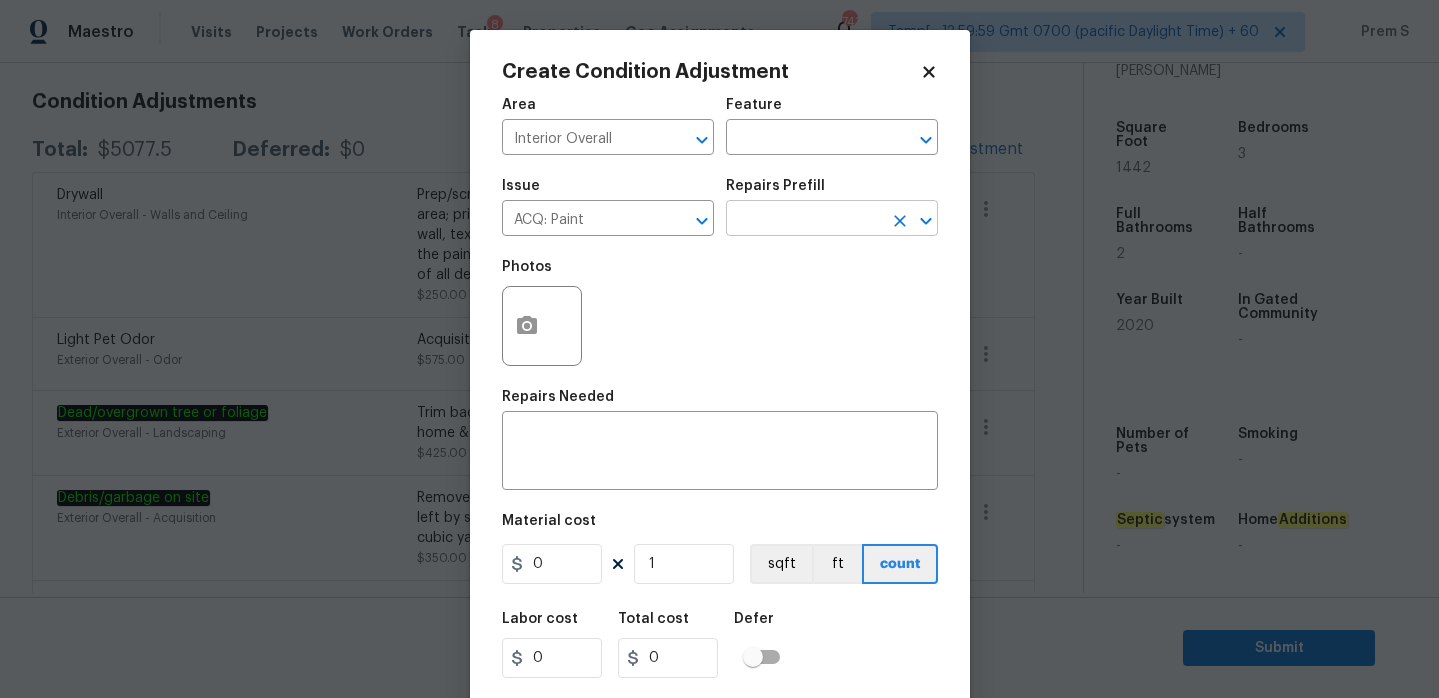 click at bounding box center [804, 220] 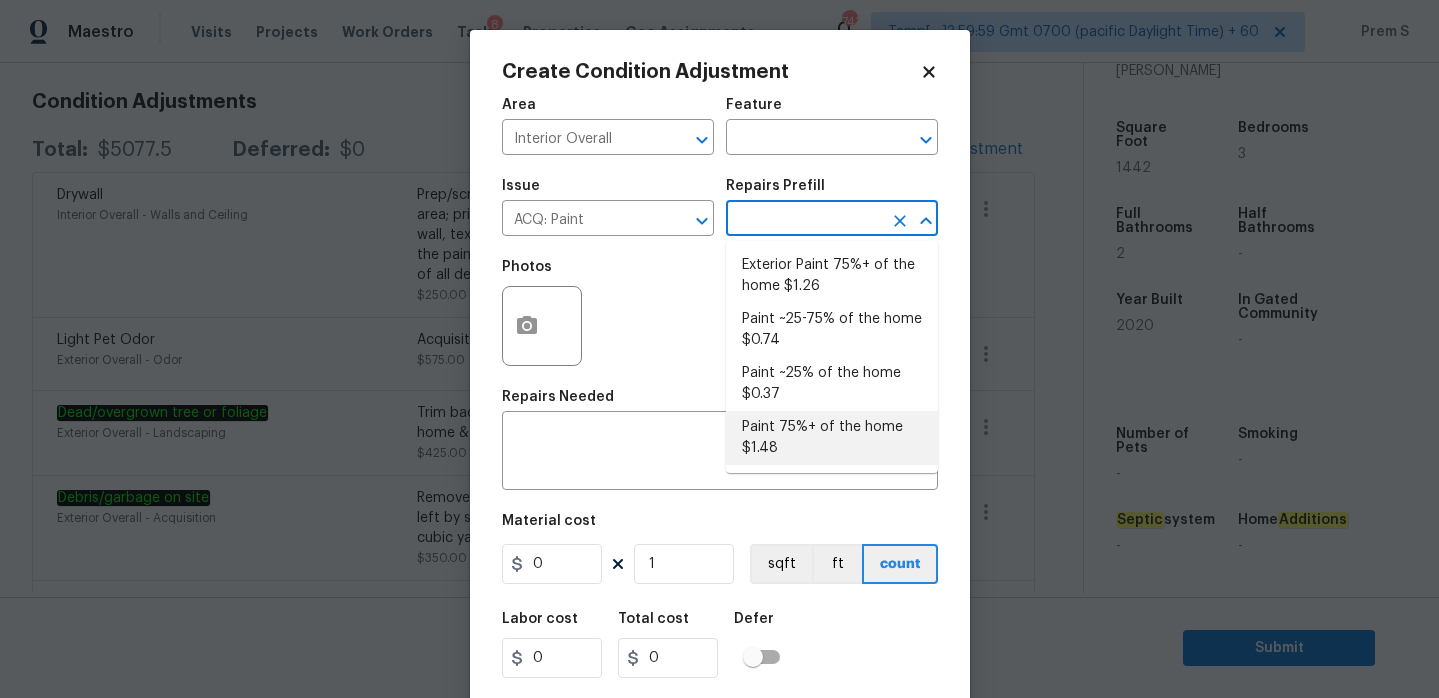 click on "Paint 75%+ of the home $1.48" at bounding box center [832, 438] 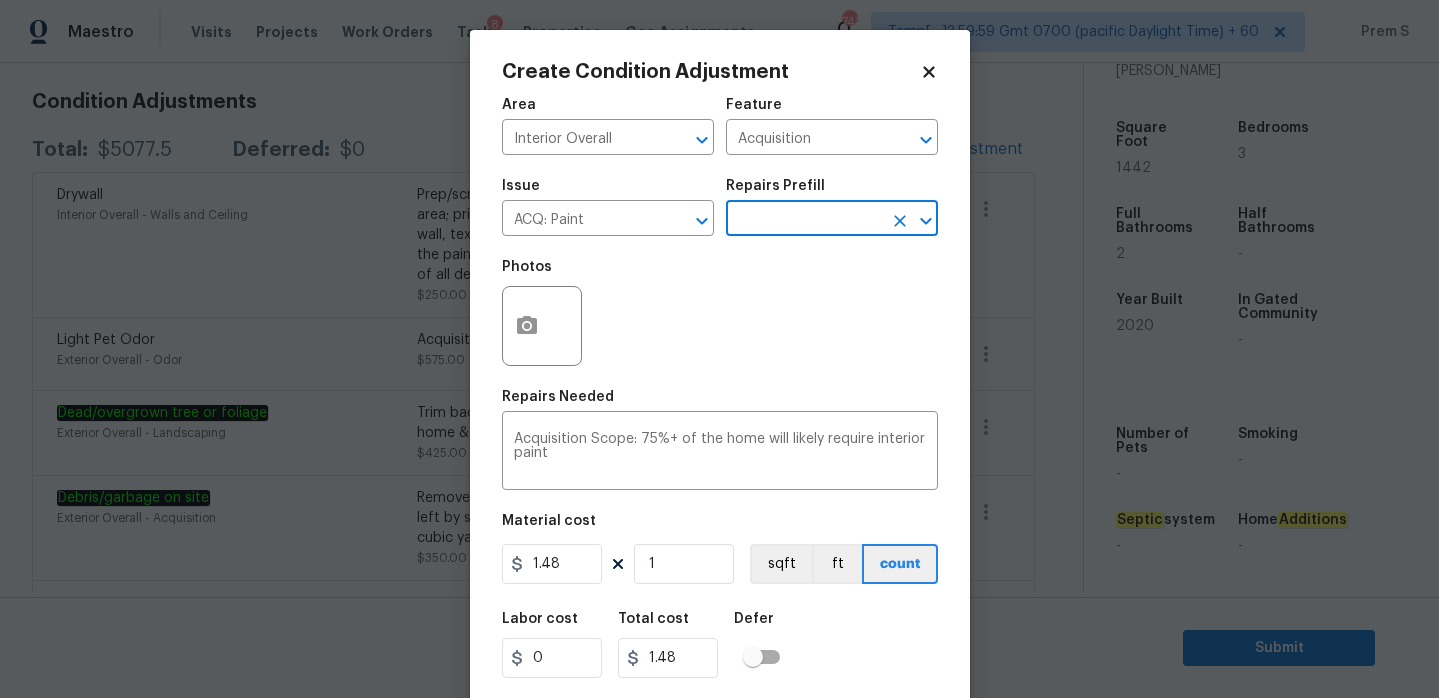 click on "Material cost 1.48 1 sqft ft count" at bounding box center (720, 551) 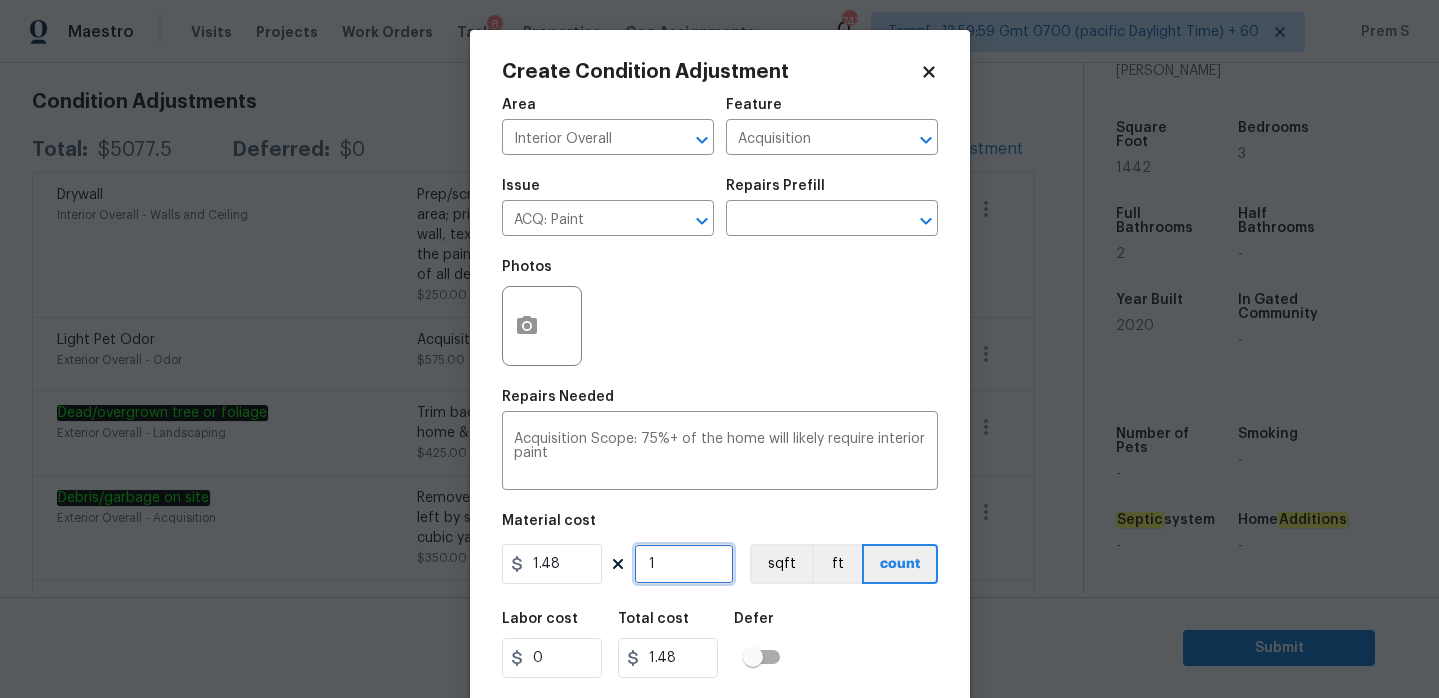 click on "1" at bounding box center (684, 564) 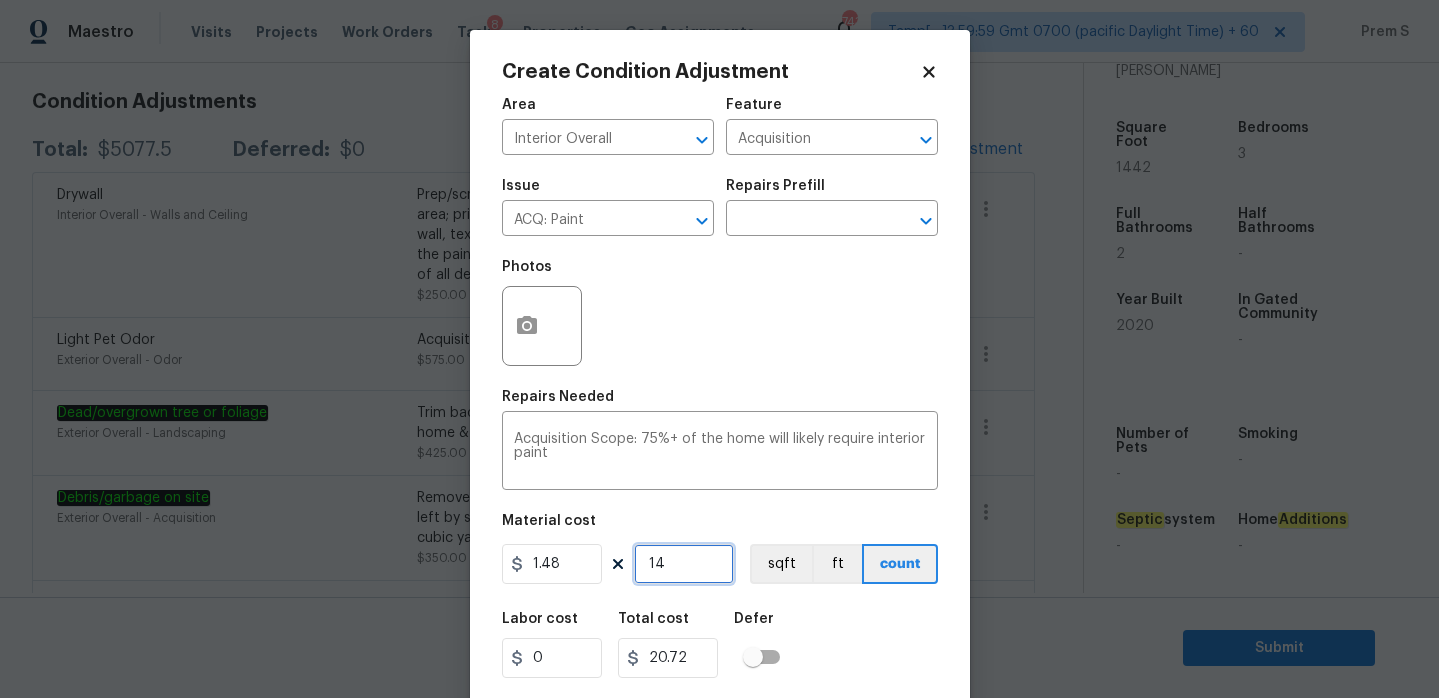 type on "144" 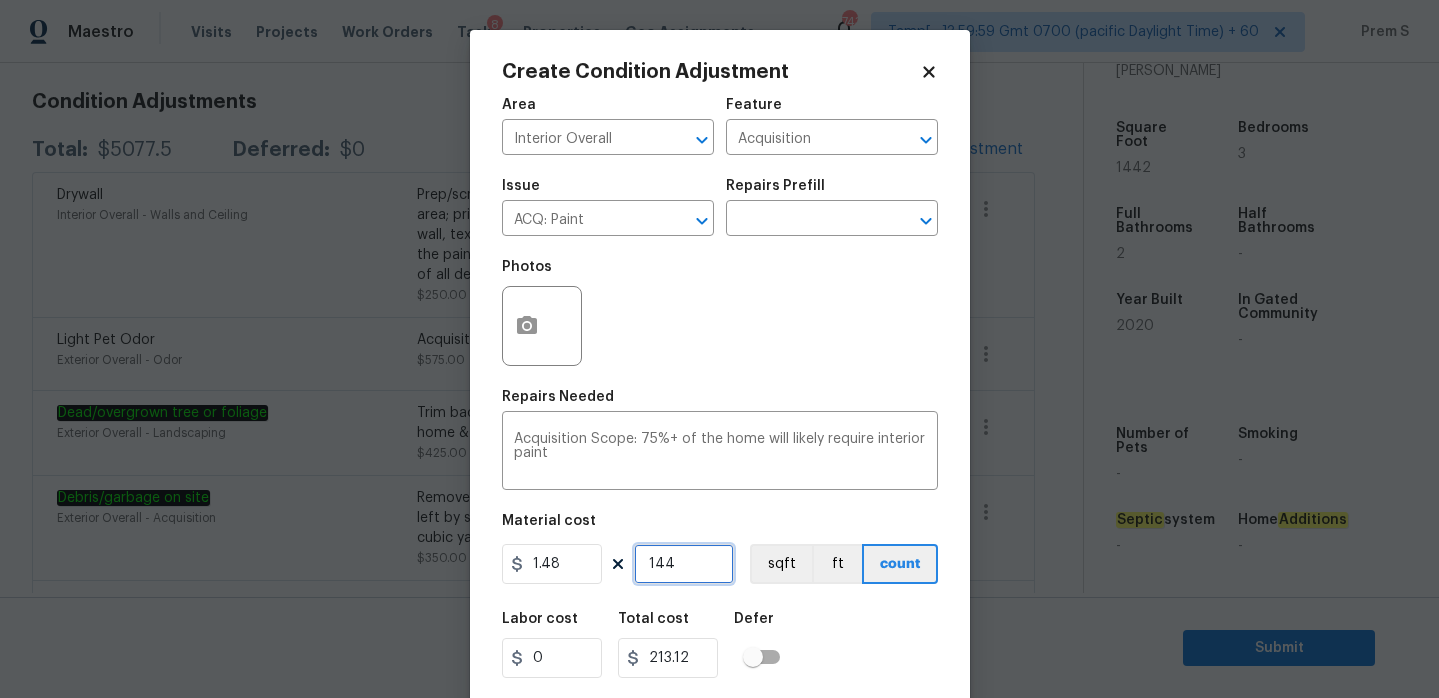 type on "1442" 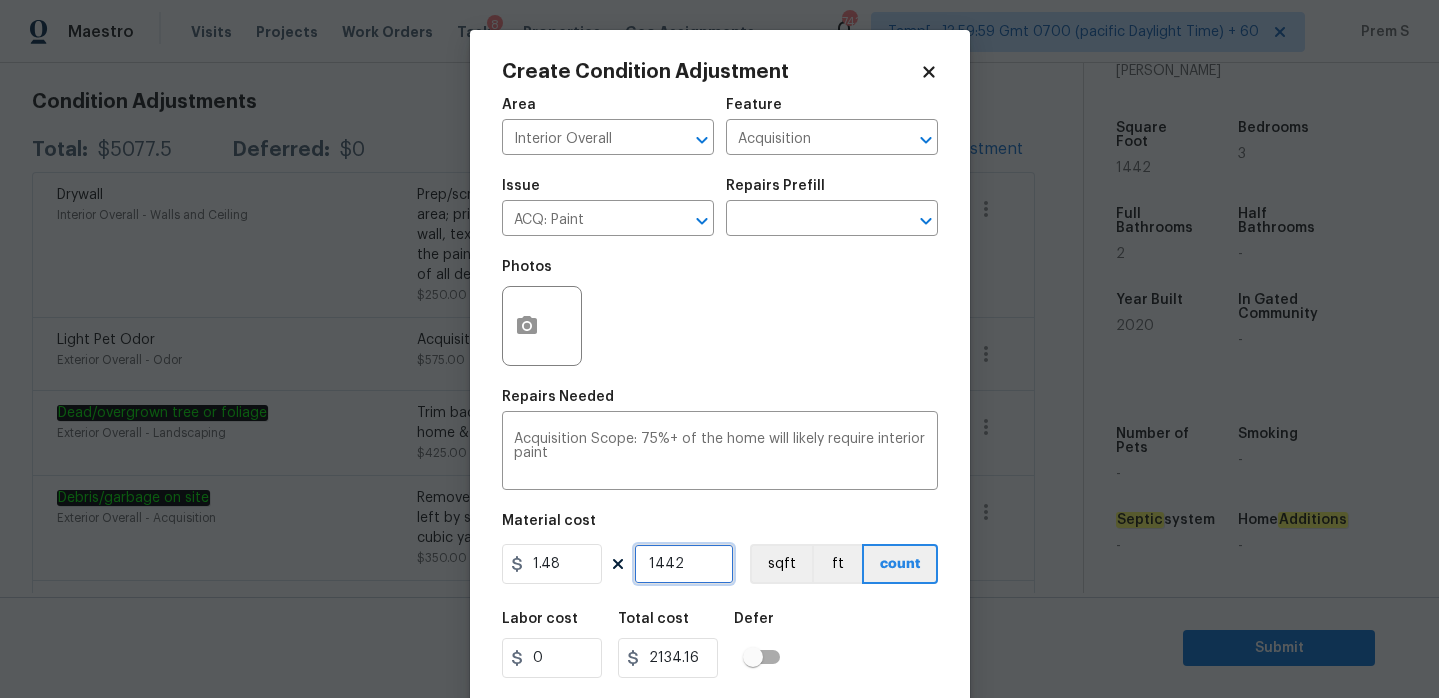 type on "1442" 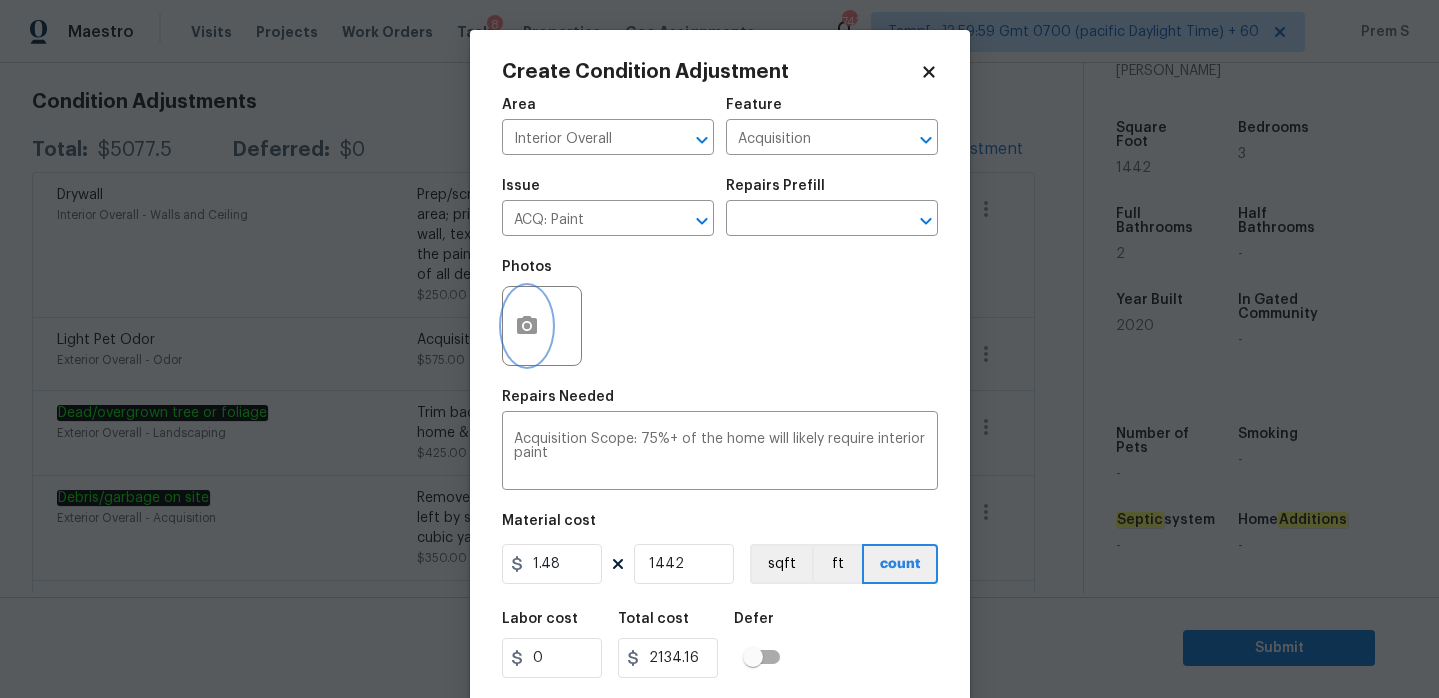 click 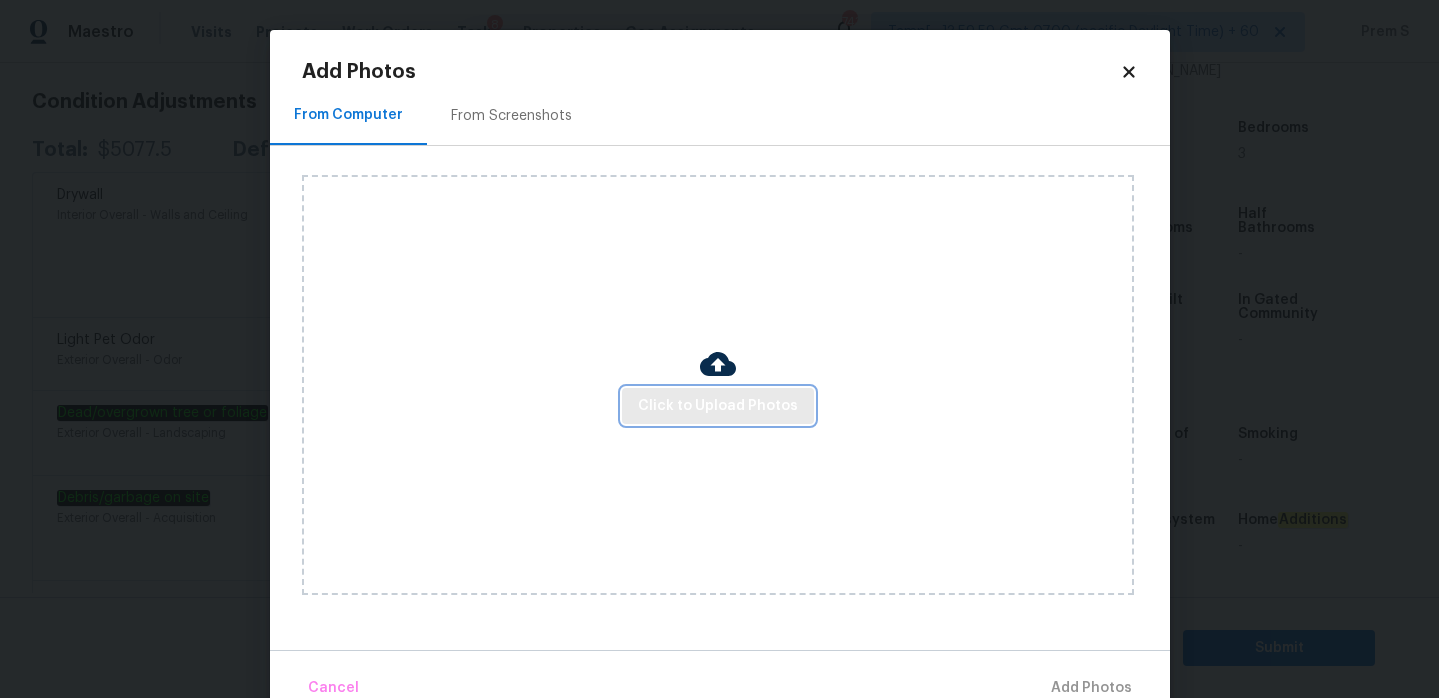 click on "Click to Upload Photos" at bounding box center [718, 406] 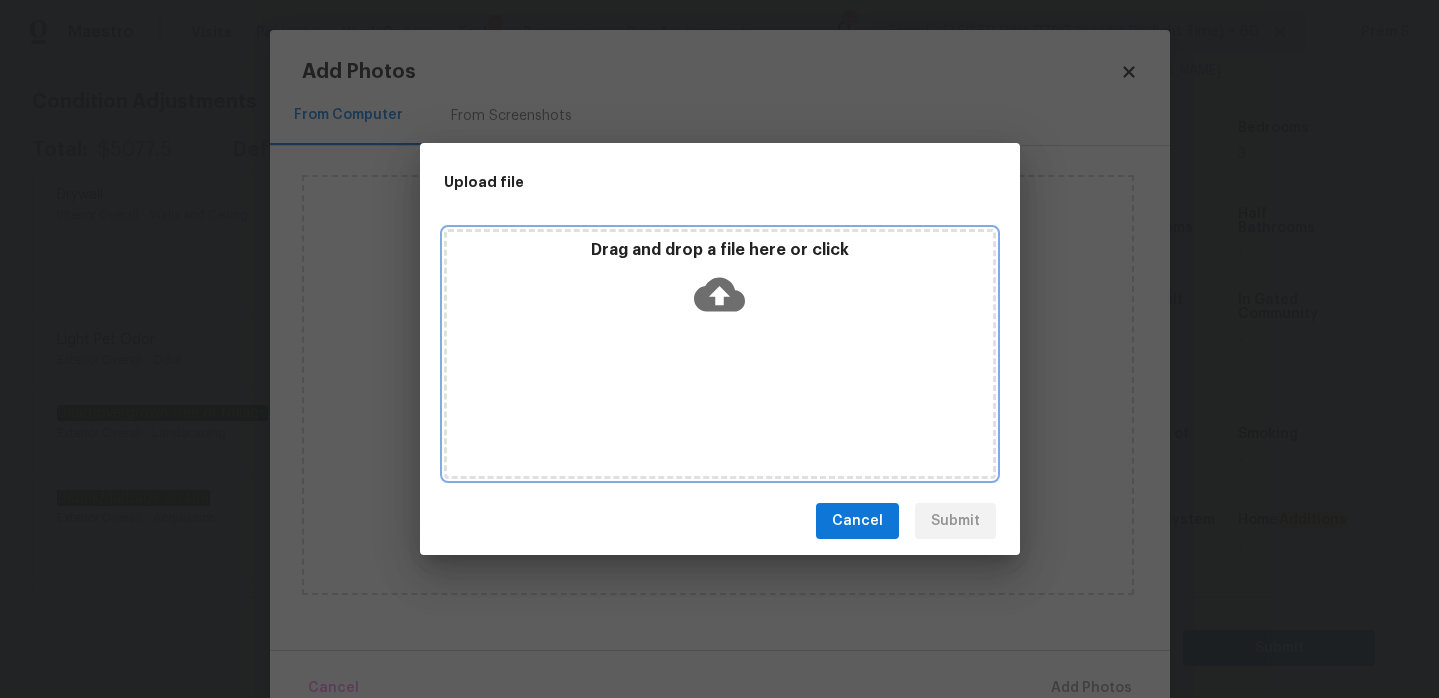 click 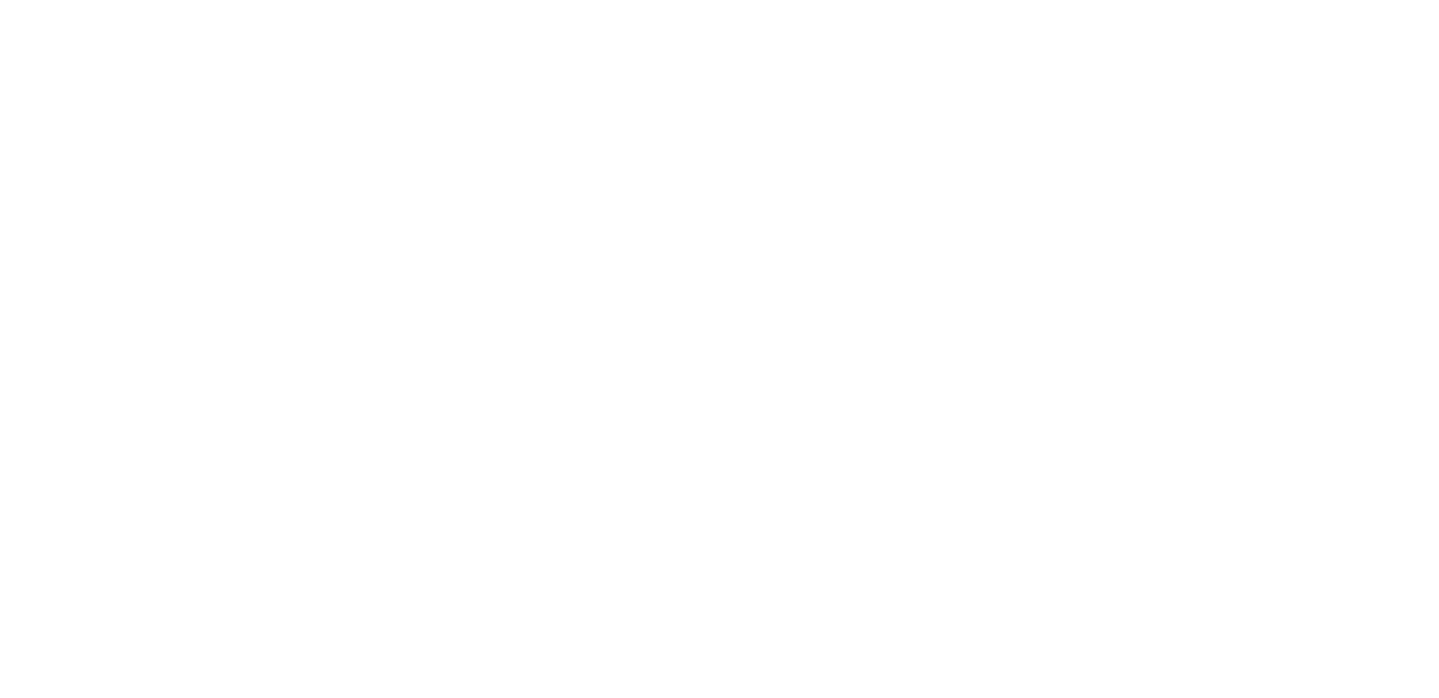 scroll, scrollTop: 0, scrollLeft: 0, axis: both 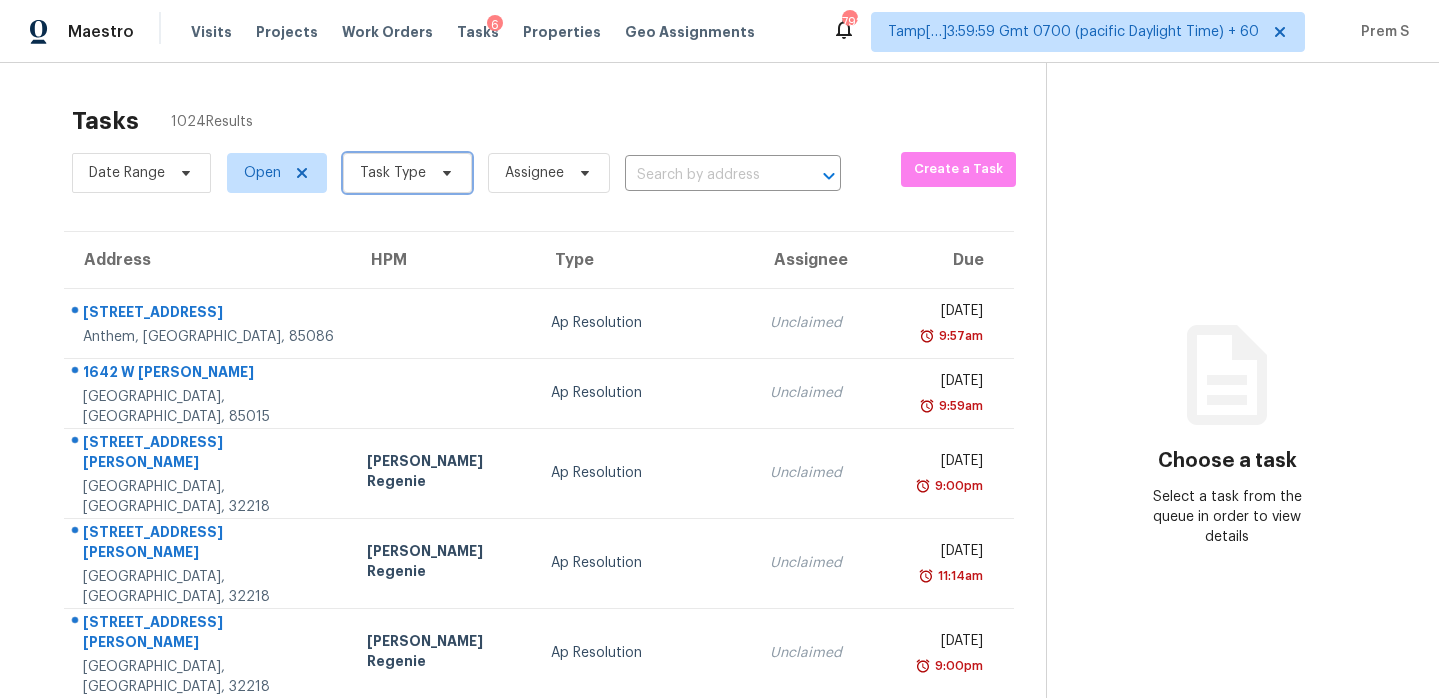 click on "Task Type" at bounding box center (407, 173) 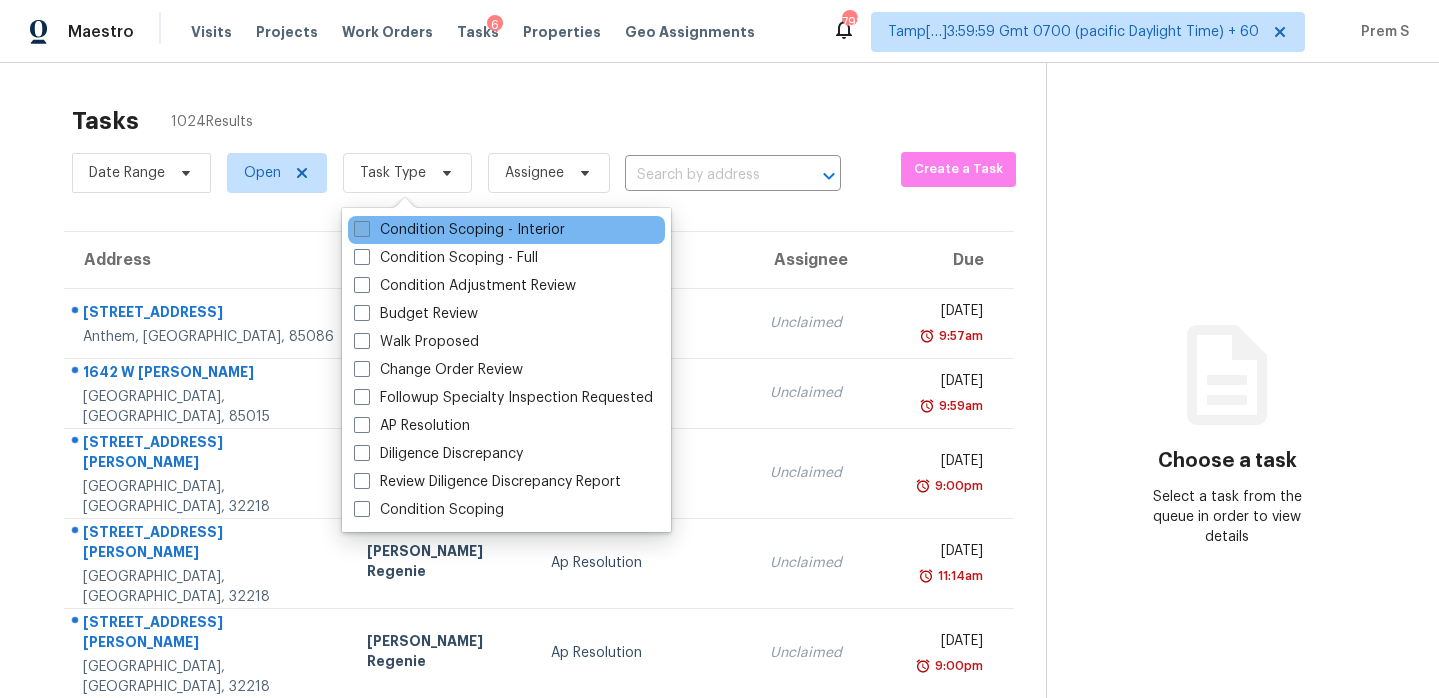 click on "Condition Scoping - Interior" at bounding box center (459, 230) 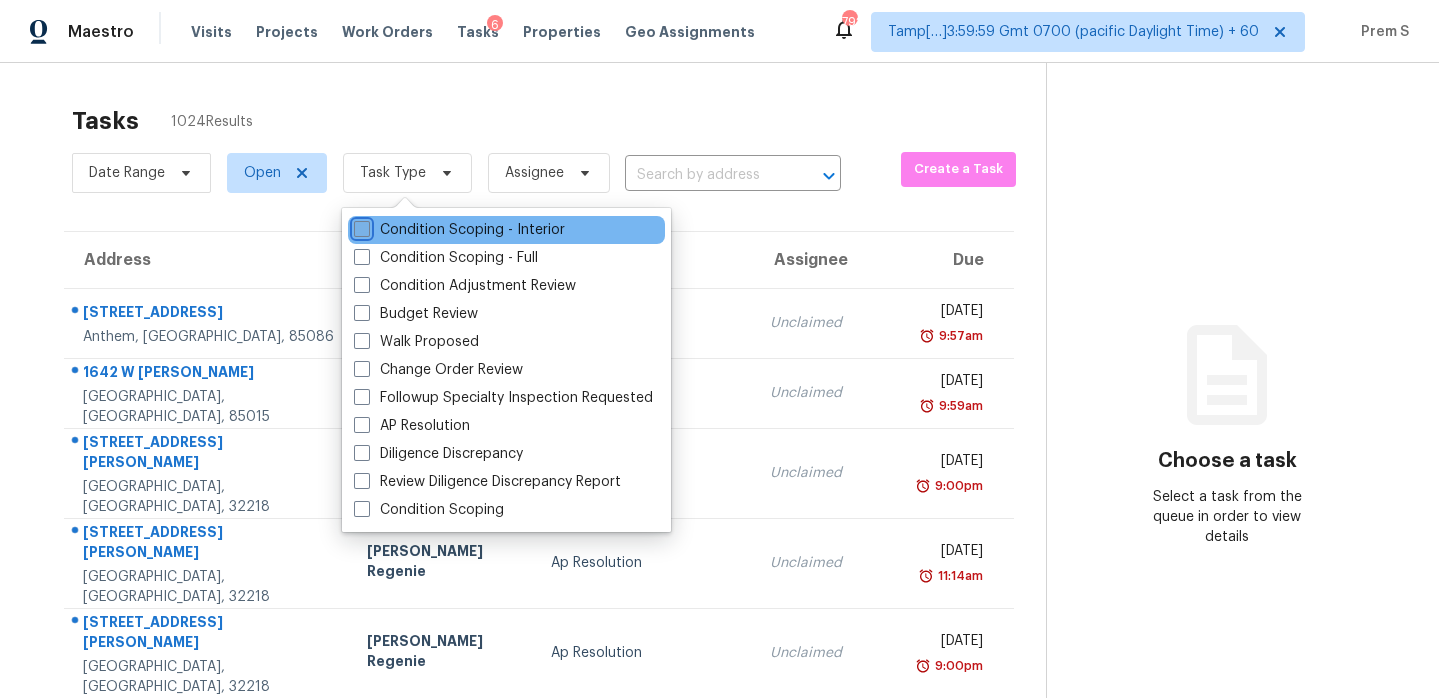 click on "Condition Scoping - Interior" at bounding box center [360, 226] 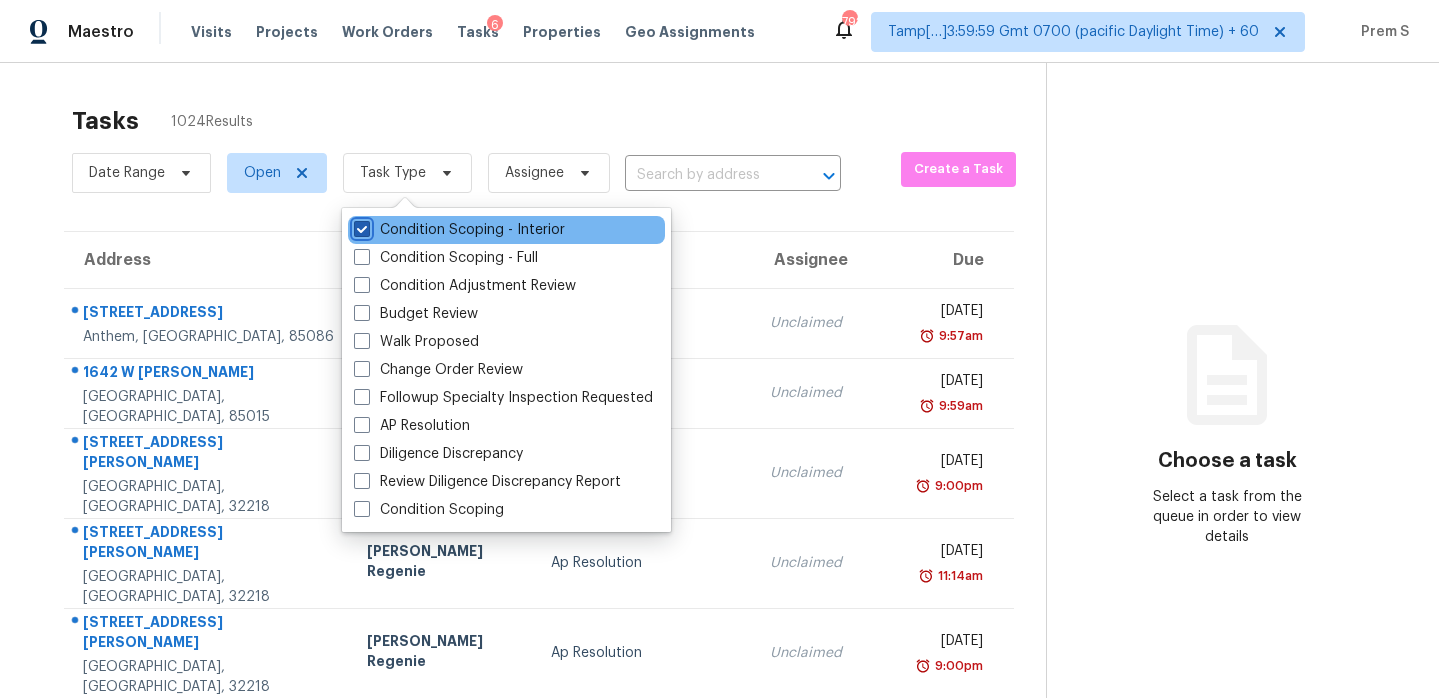 checkbox on "true" 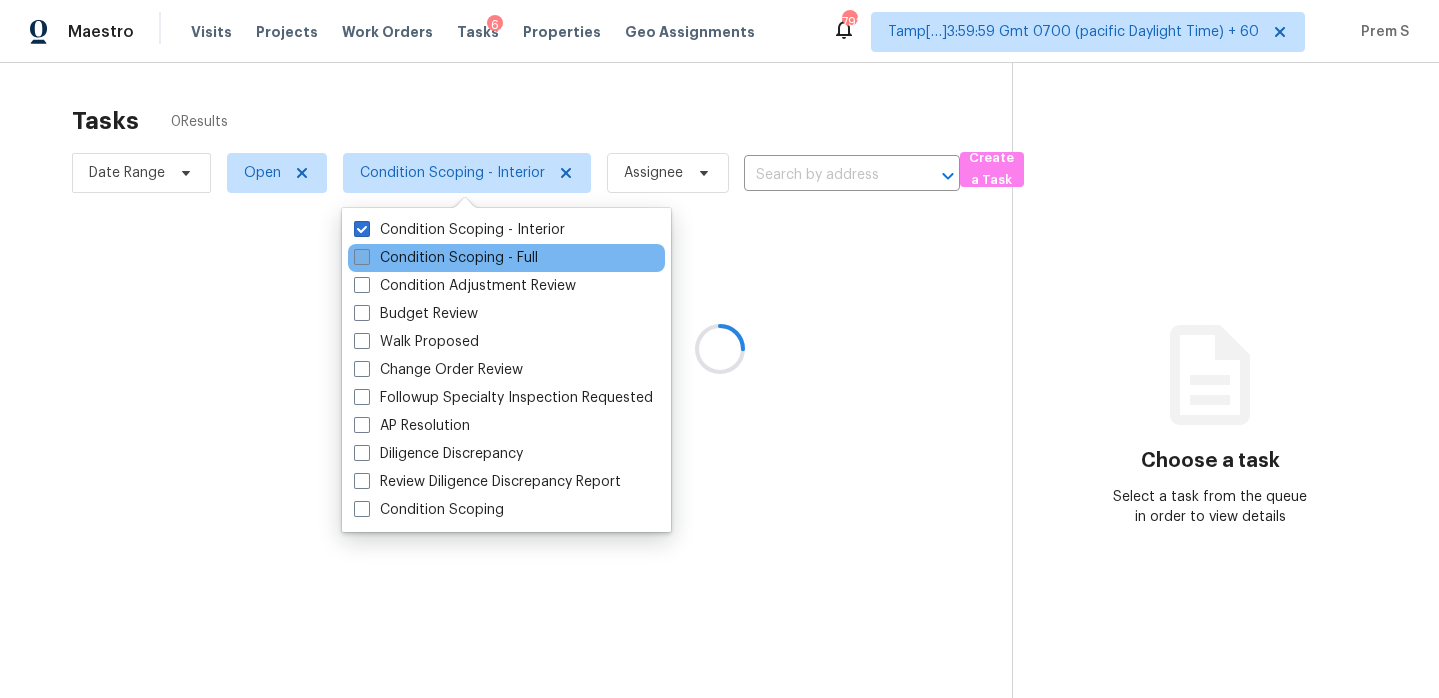 click on "Condition Scoping - Full" at bounding box center [446, 258] 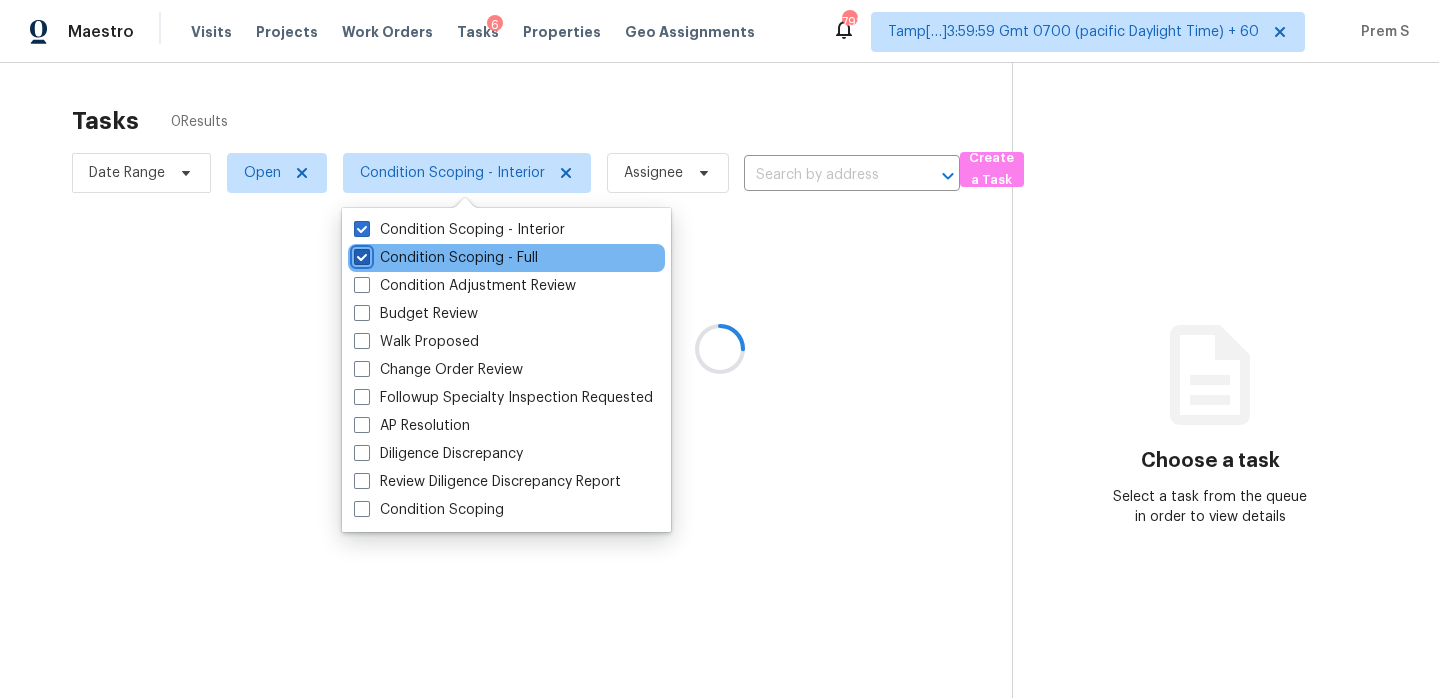 checkbox on "true" 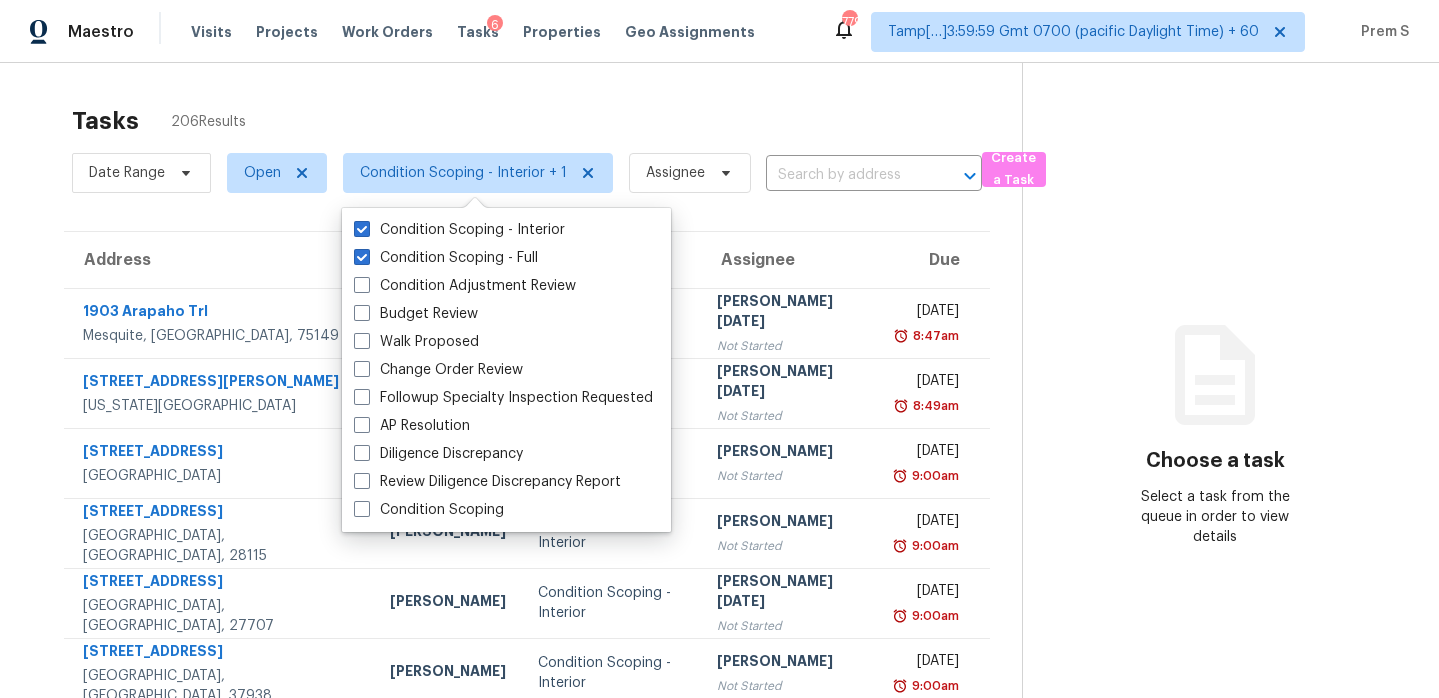 click on "Tasks 206  Results" at bounding box center (547, 121) 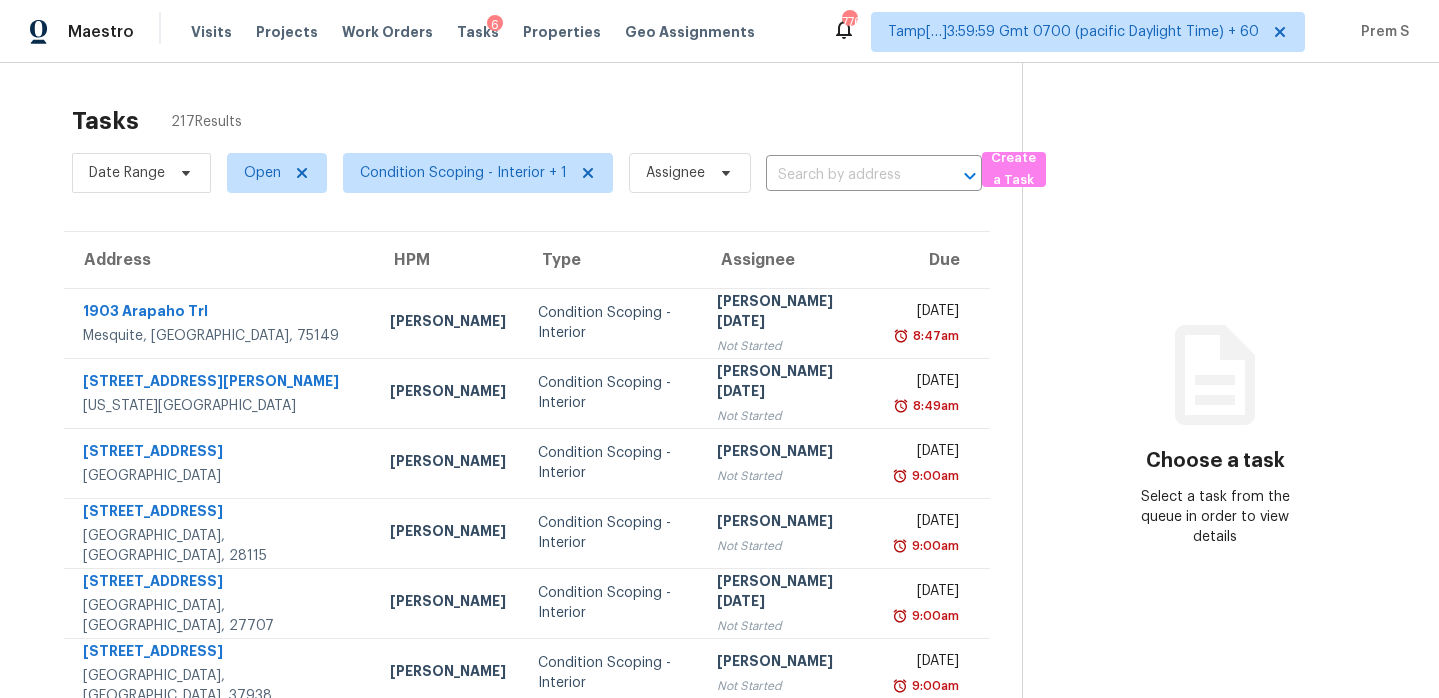 click on "Tasks 217  Results" at bounding box center [547, 121] 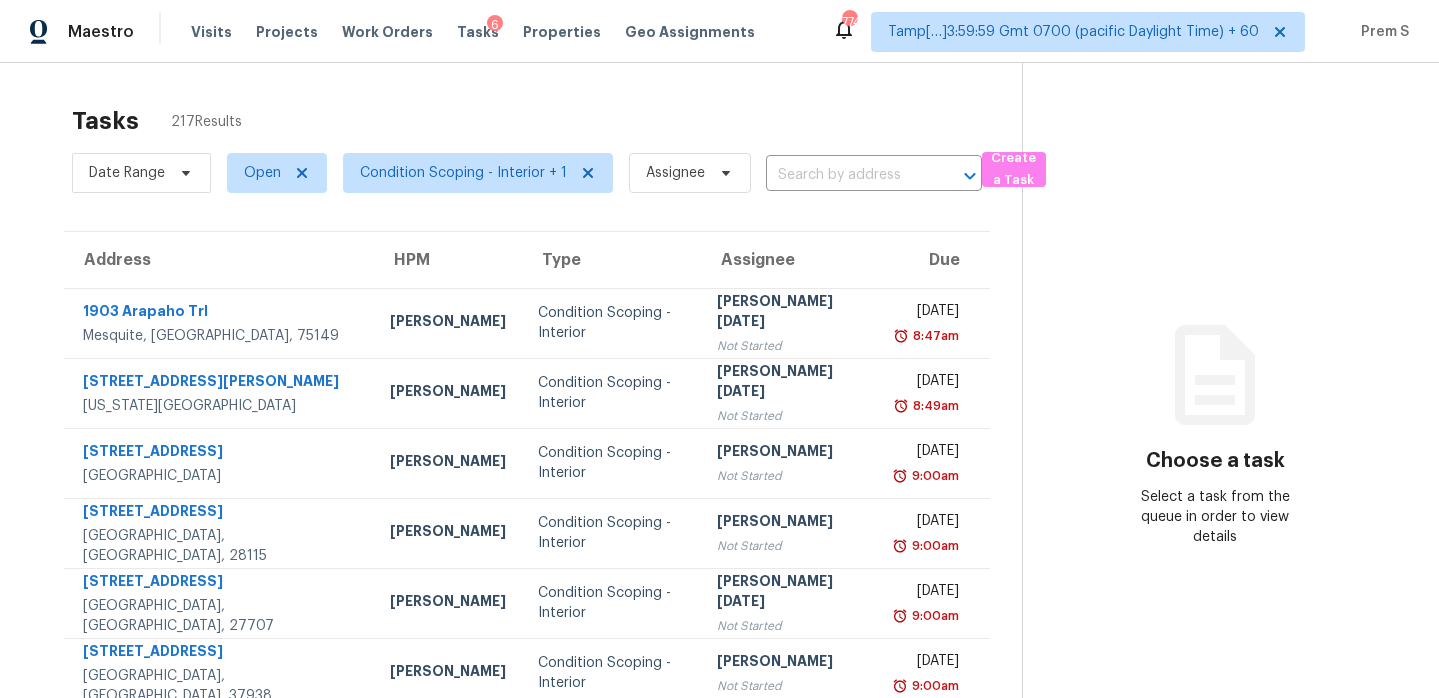 click on "Tasks 217  Results" at bounding box center [547, 121] 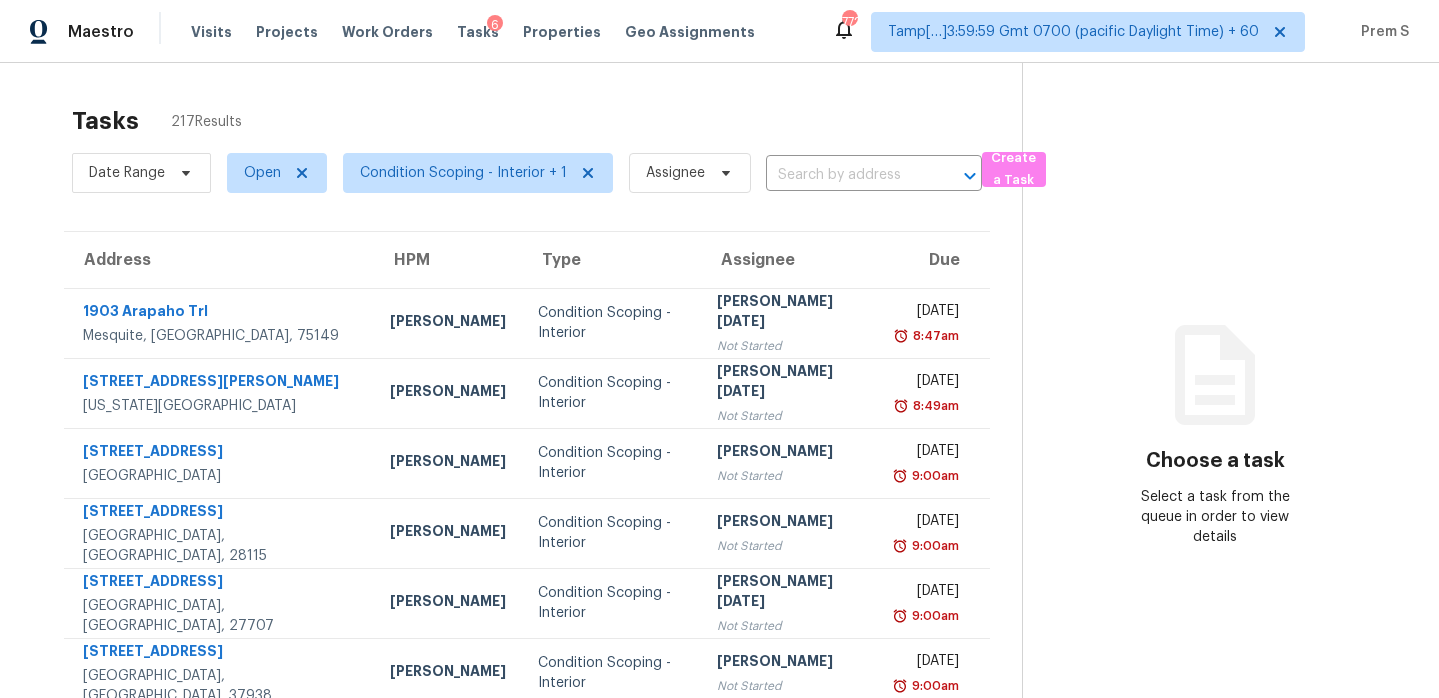 click on "Tasks 217  Results" at bounding box center (547, 121) 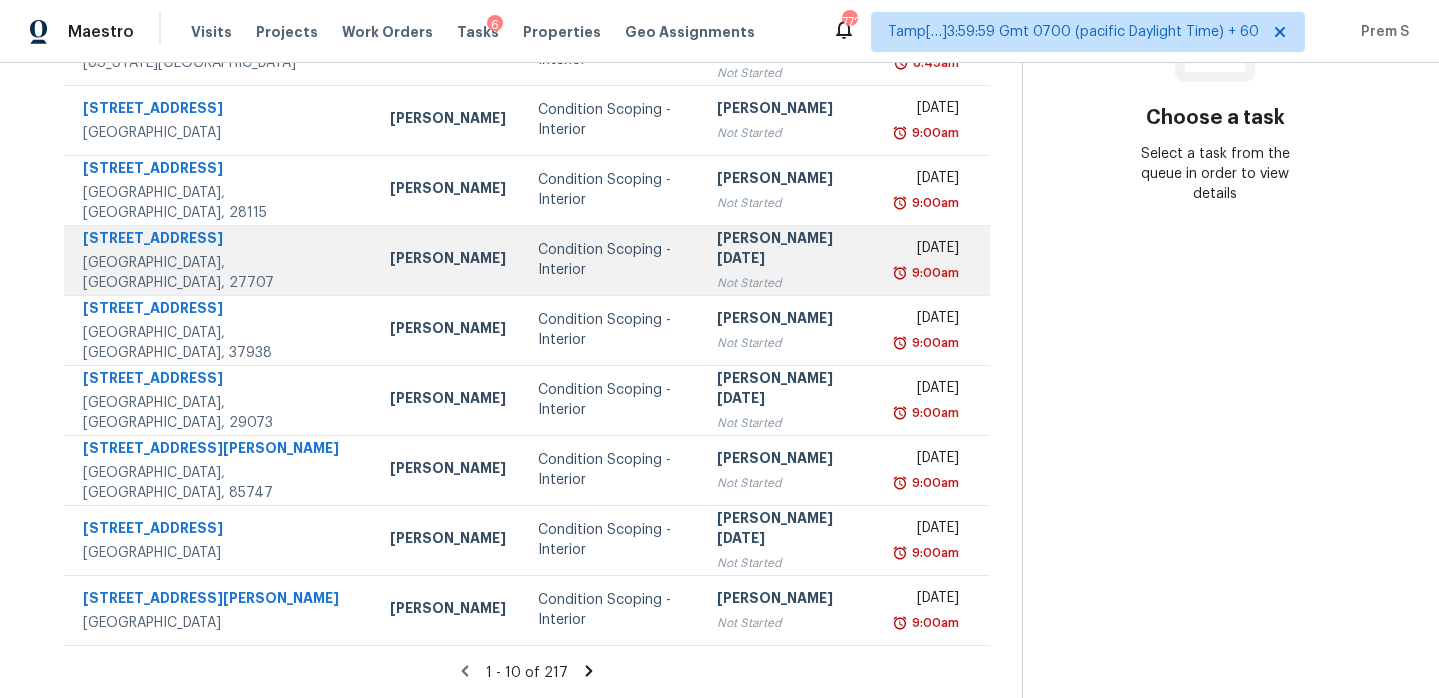 scroll, scrollTop: 0, scrollLeft: 0, axis: both 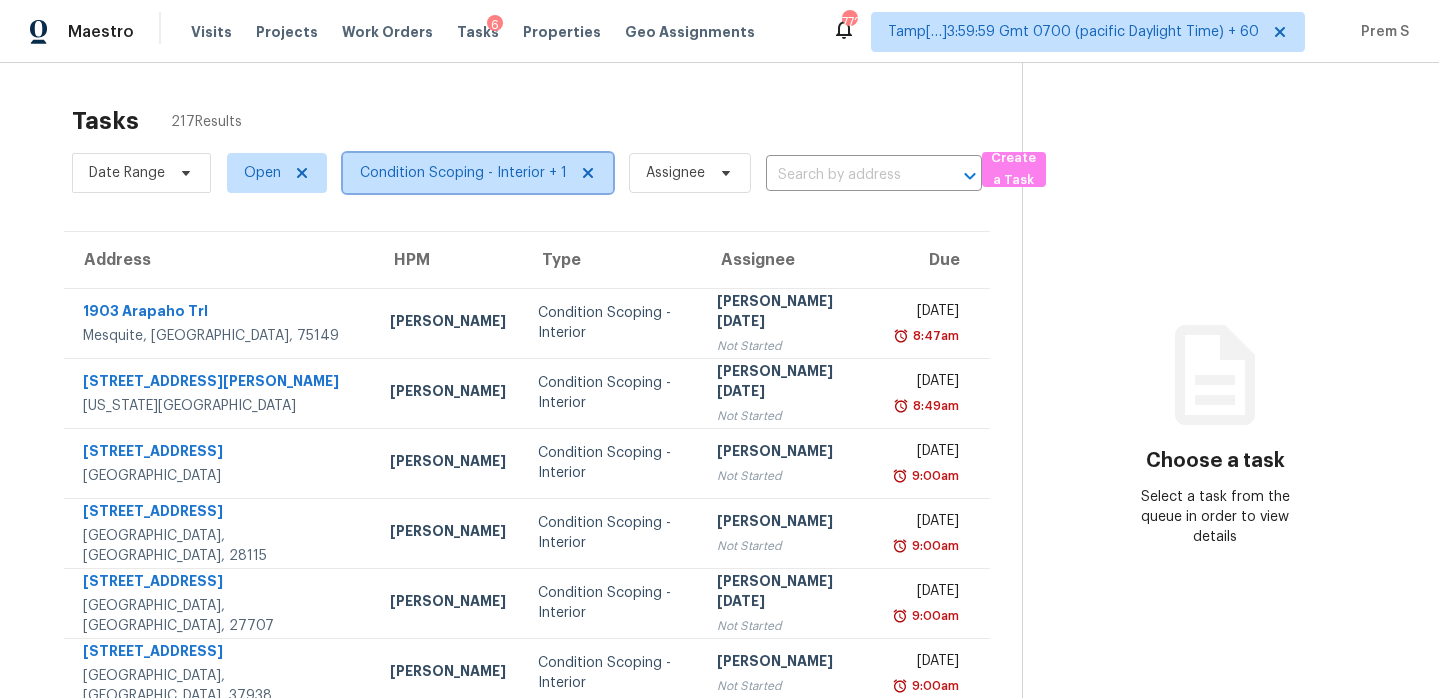 click on "Condition Scoping - Interior + 1" at bounding box center [463, 173] 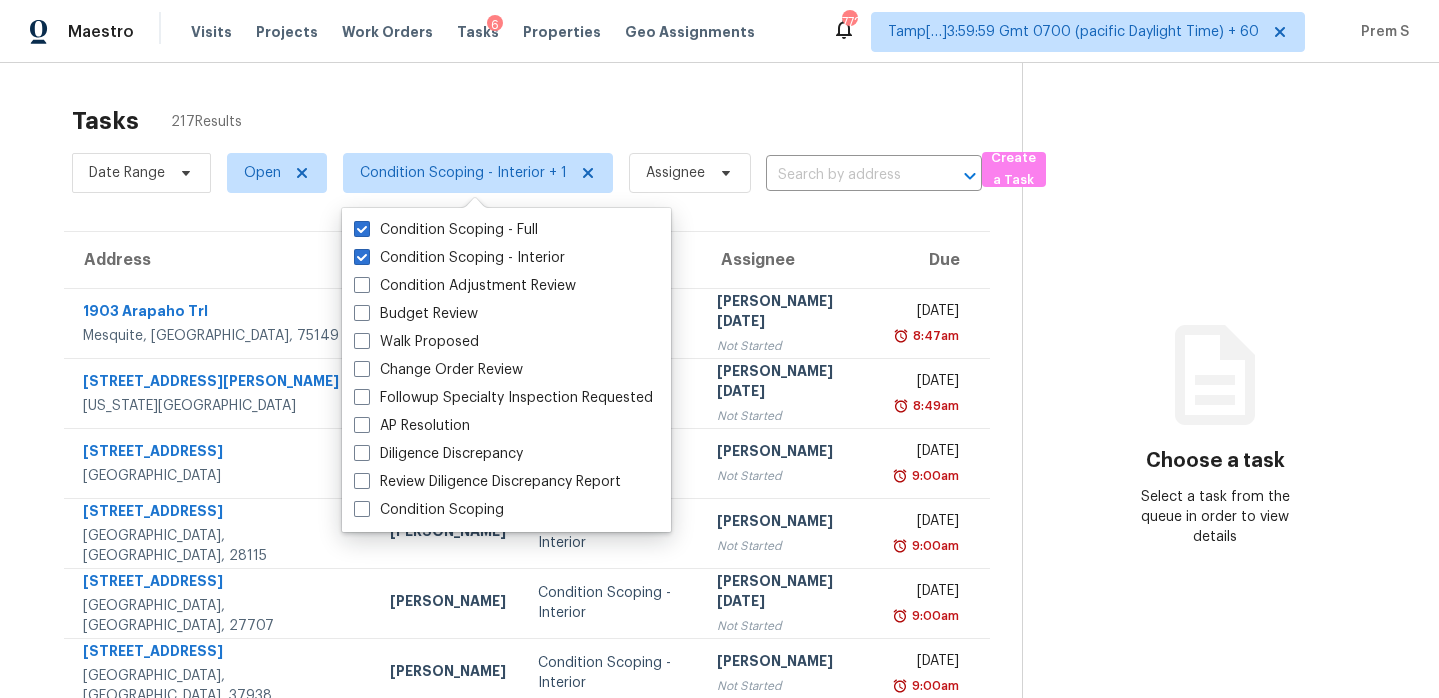 click on "Assignee" at bounding box center [791, 260] 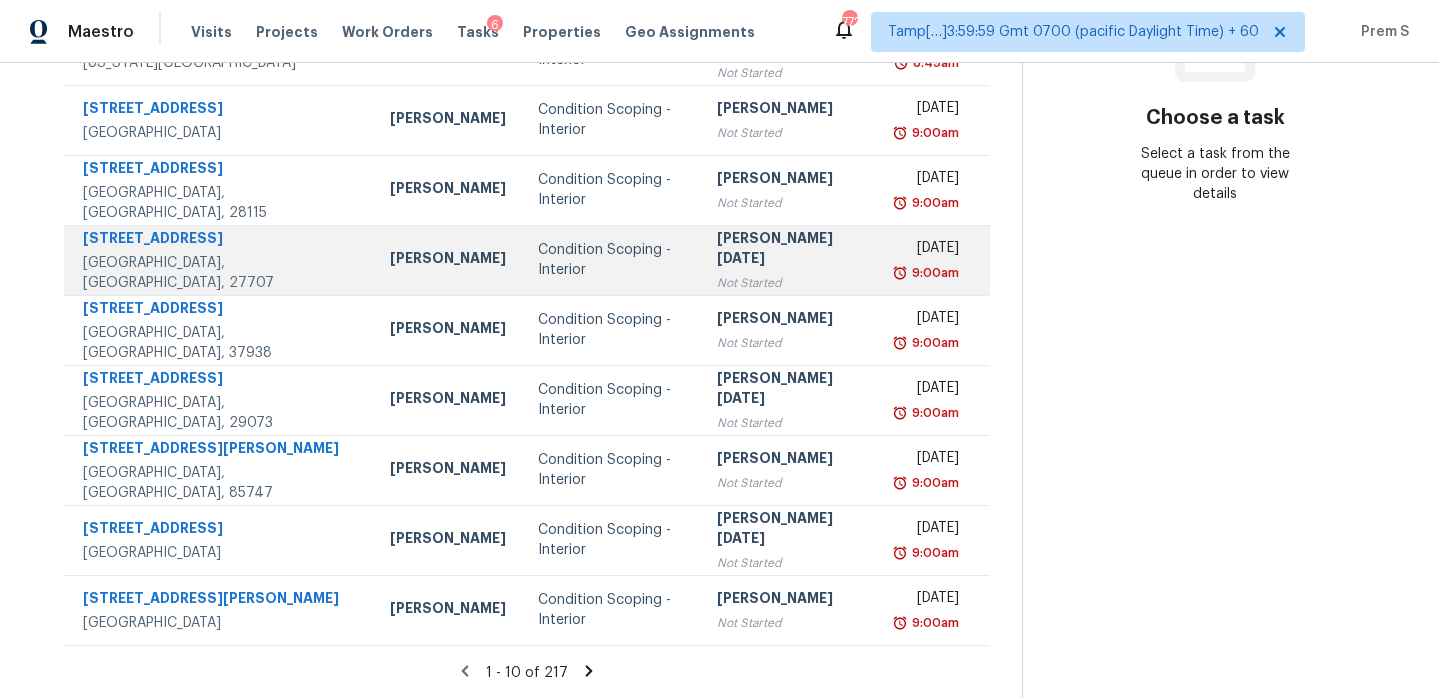 scroll, scrollTop: 0, scrollLeft: 0, axis: both 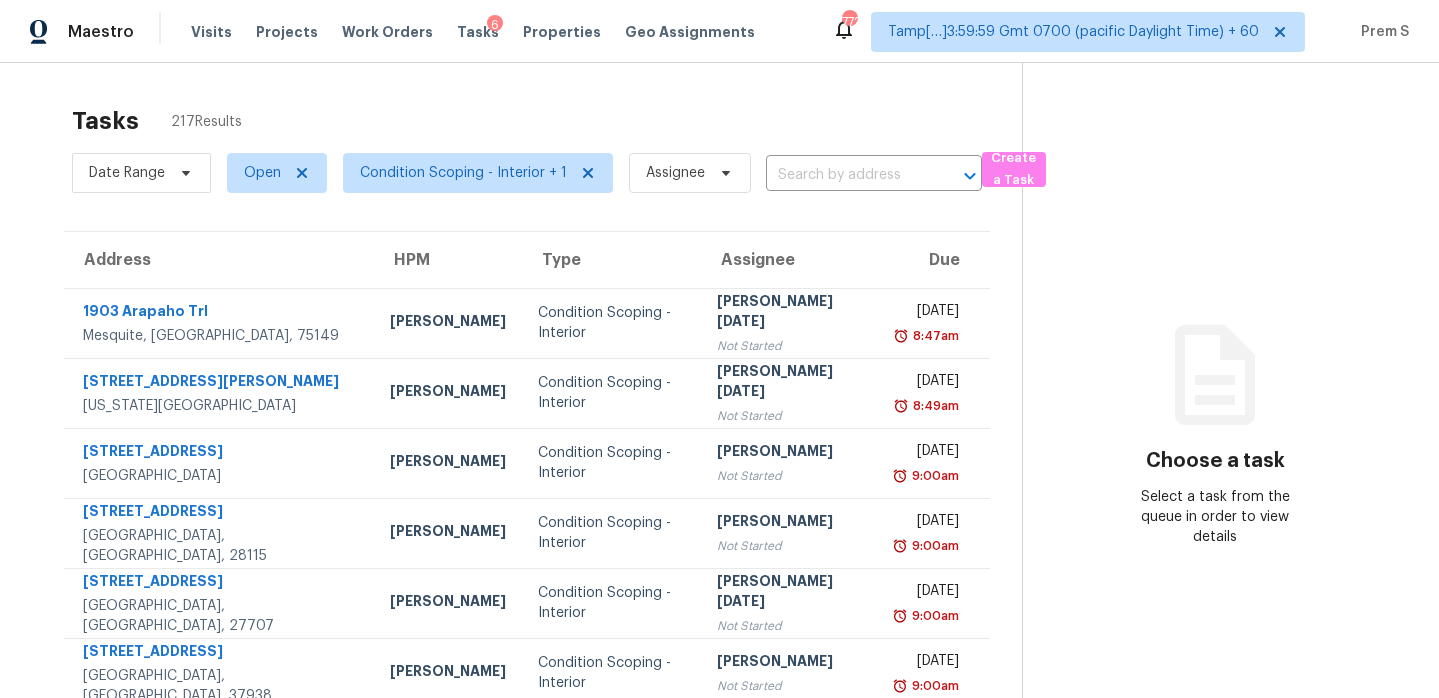 click on "Due" at bounding box center [935, 260] 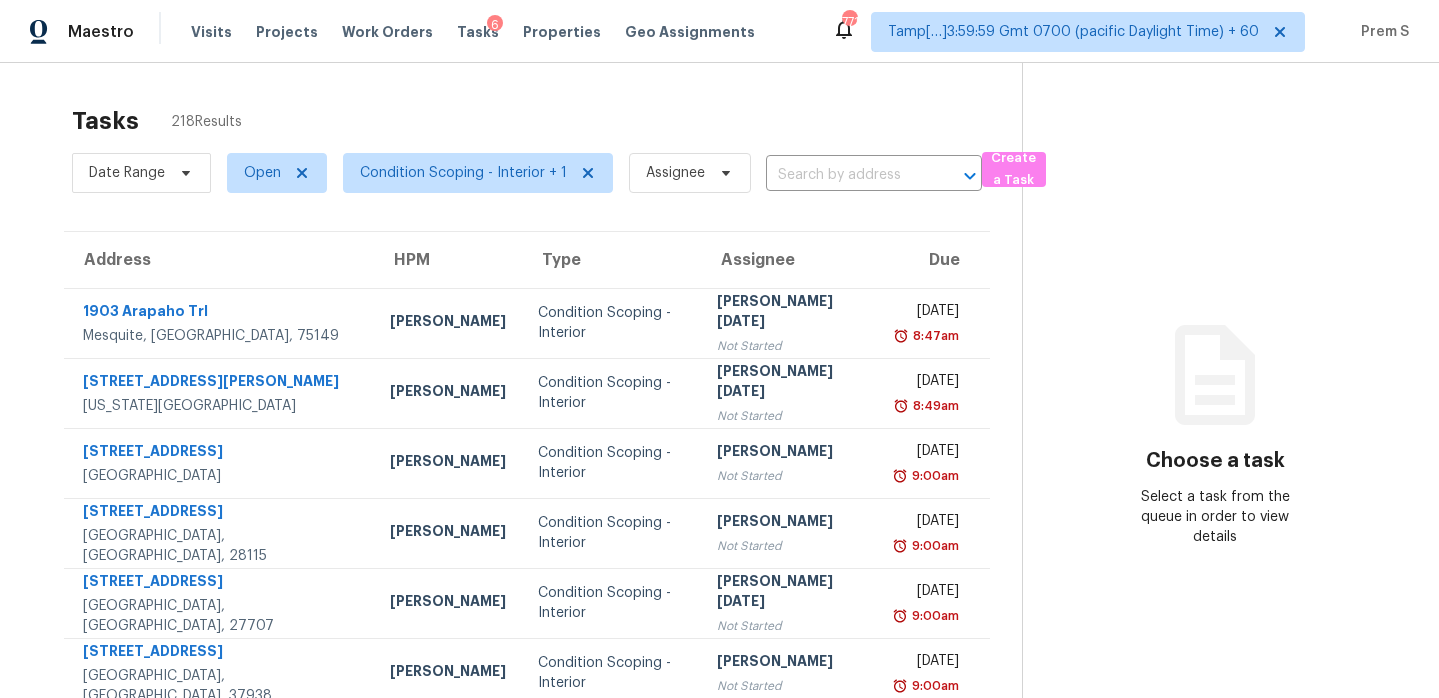 click on "Choose a task Select a task from the queue in order to view details" at bounding box center [1214, 552] 